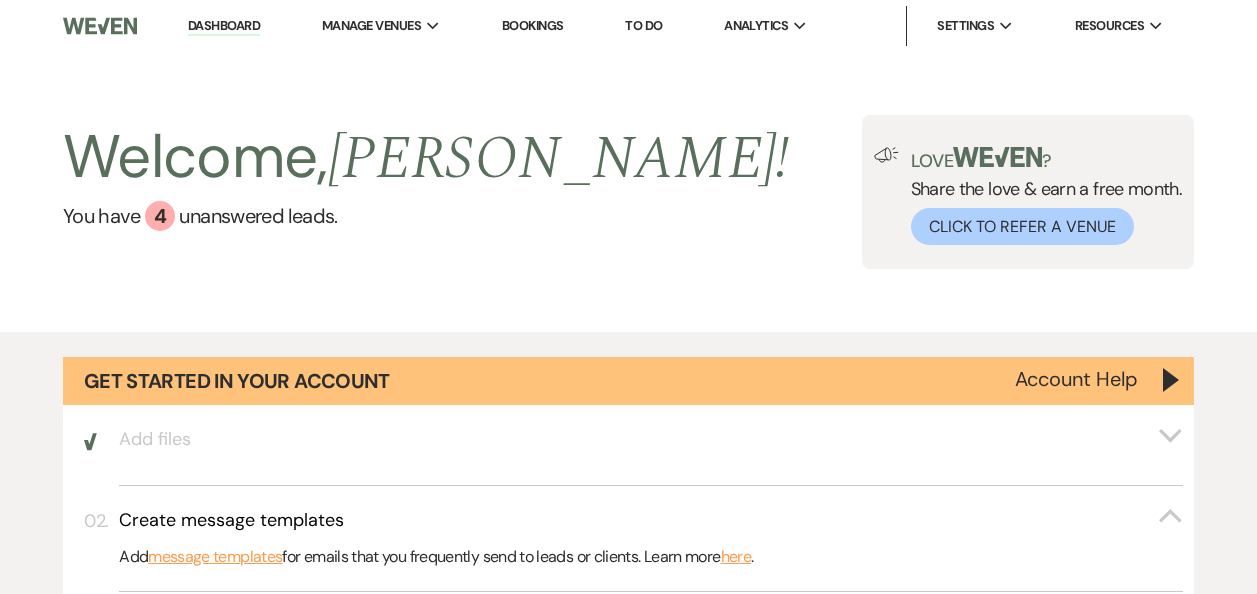 scroll, scrollTop: 0, scrollLeft: 0, axis: both 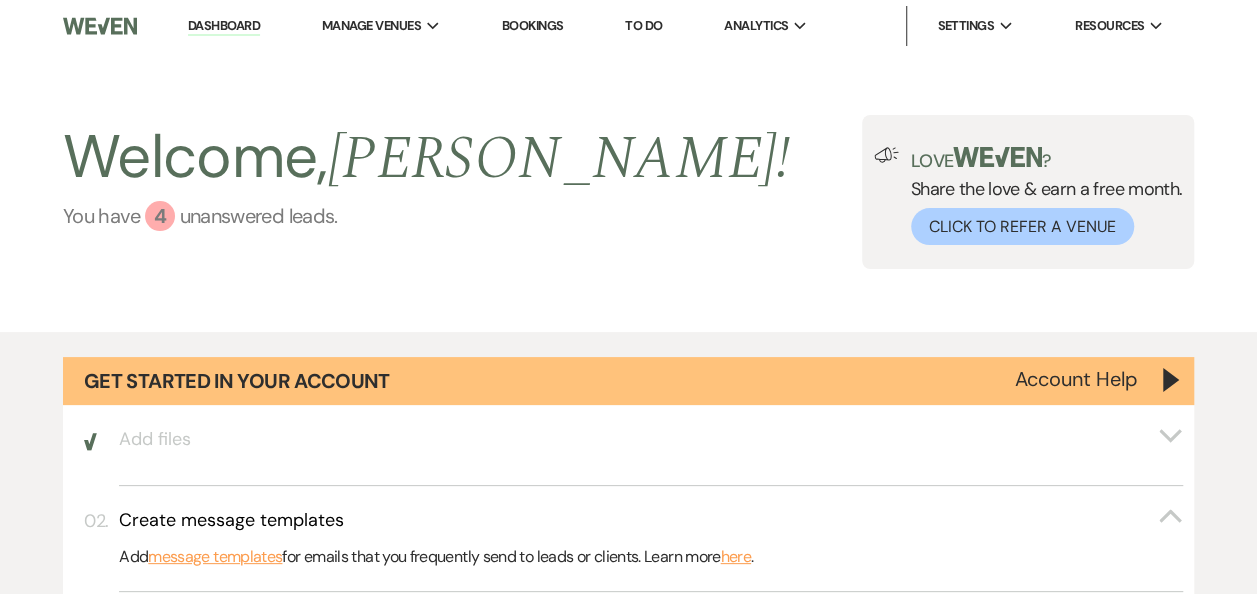 click on "You have   4   unanswered lead s ." at bounding box center [426, 216] 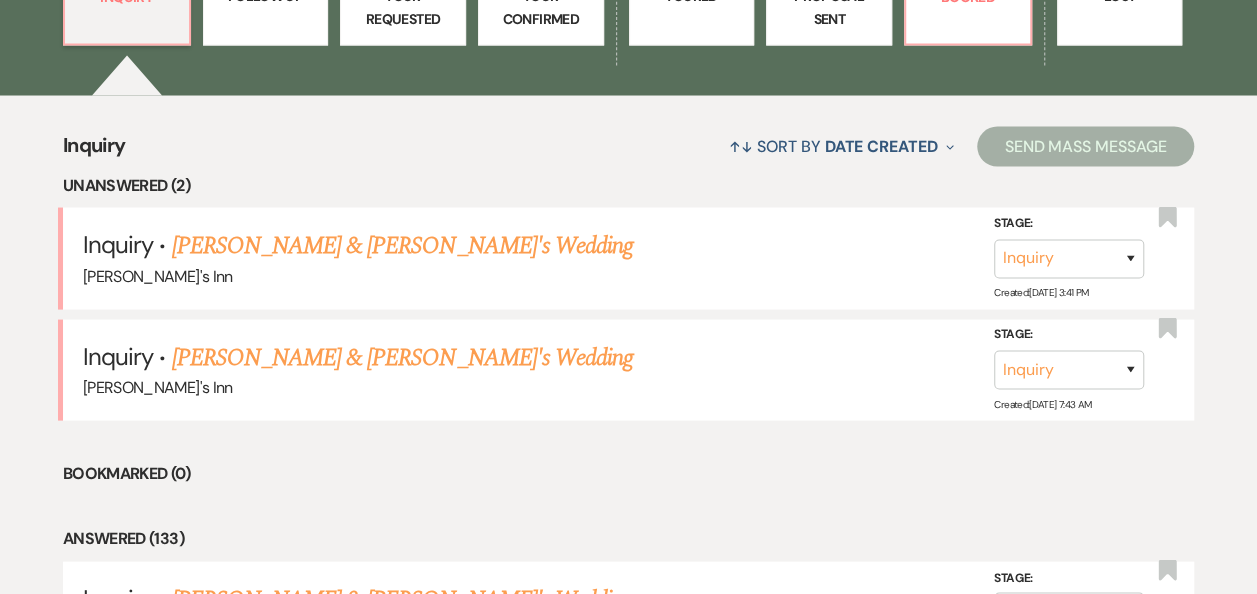 scroll, scrollTop: 1871, scrollLeft: 0, axis: vertical 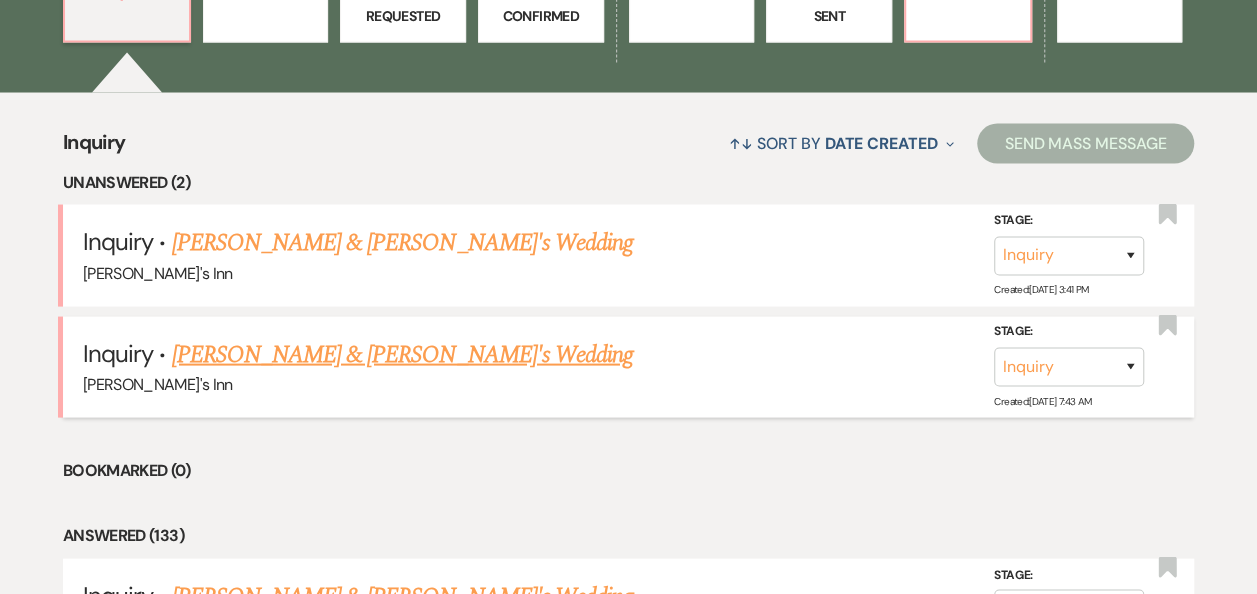 click on "[PERSON_NAME] & [PERSON_NAME]'s Wedding" at bounding box center [403, 354] 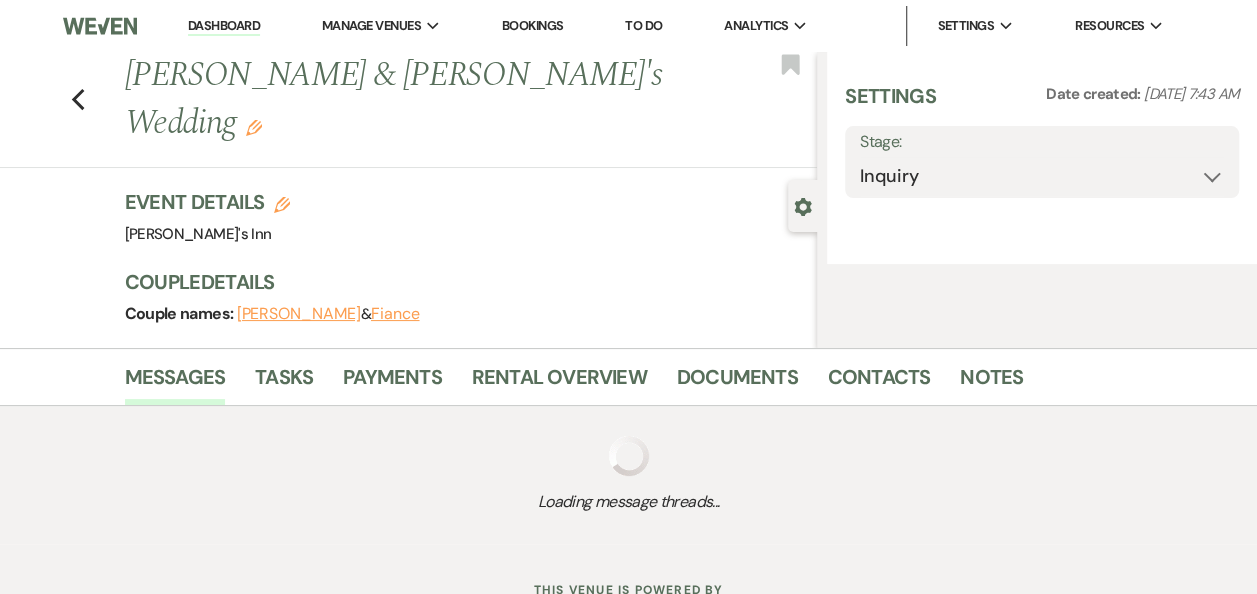 select on "25" 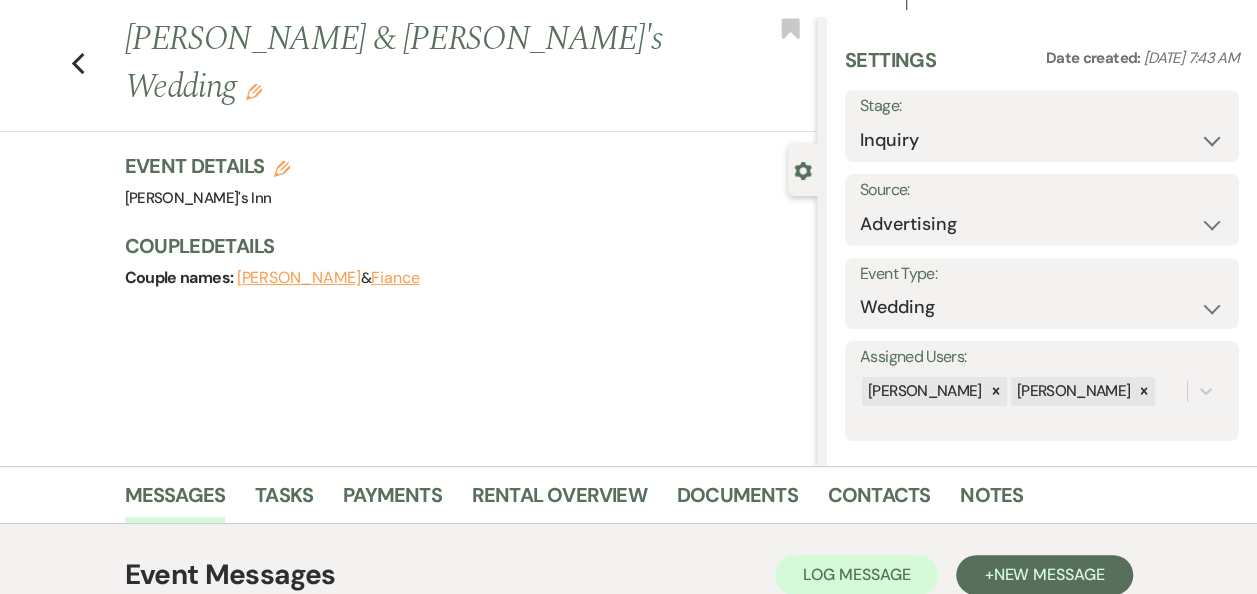 scroll, scrollTop: 0, scrollLeft: 0, axis: both 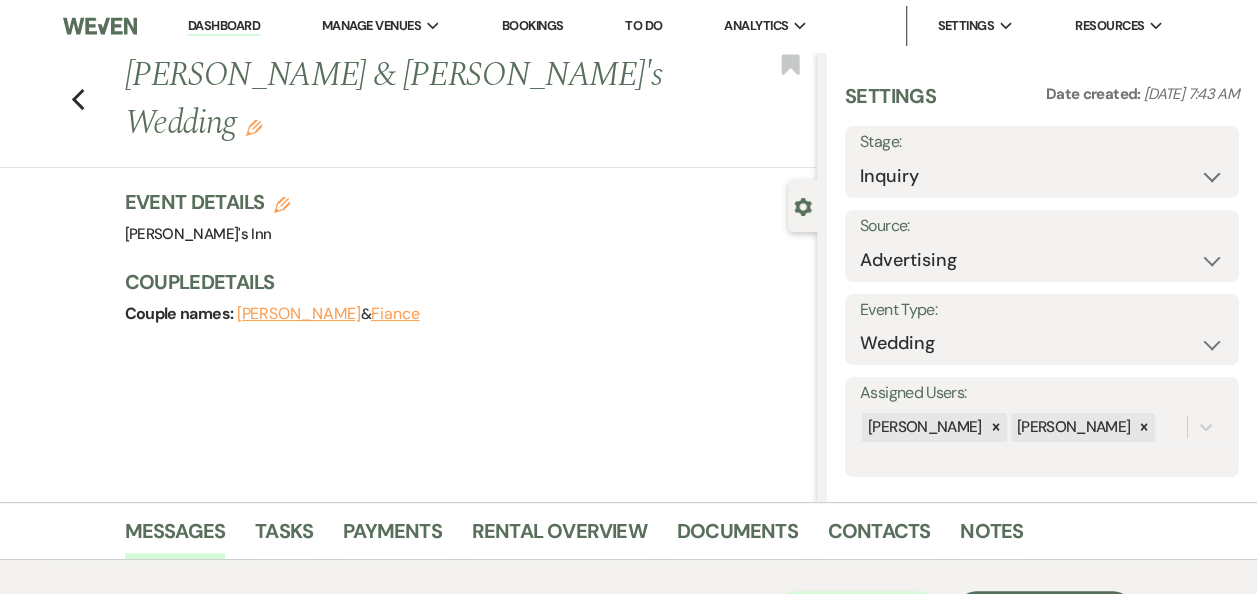 click on "Previous [PERSON_NAME] & [PERSON_NAME]'s Wedding Edit Bookmark" at bounding box center (403, 110) 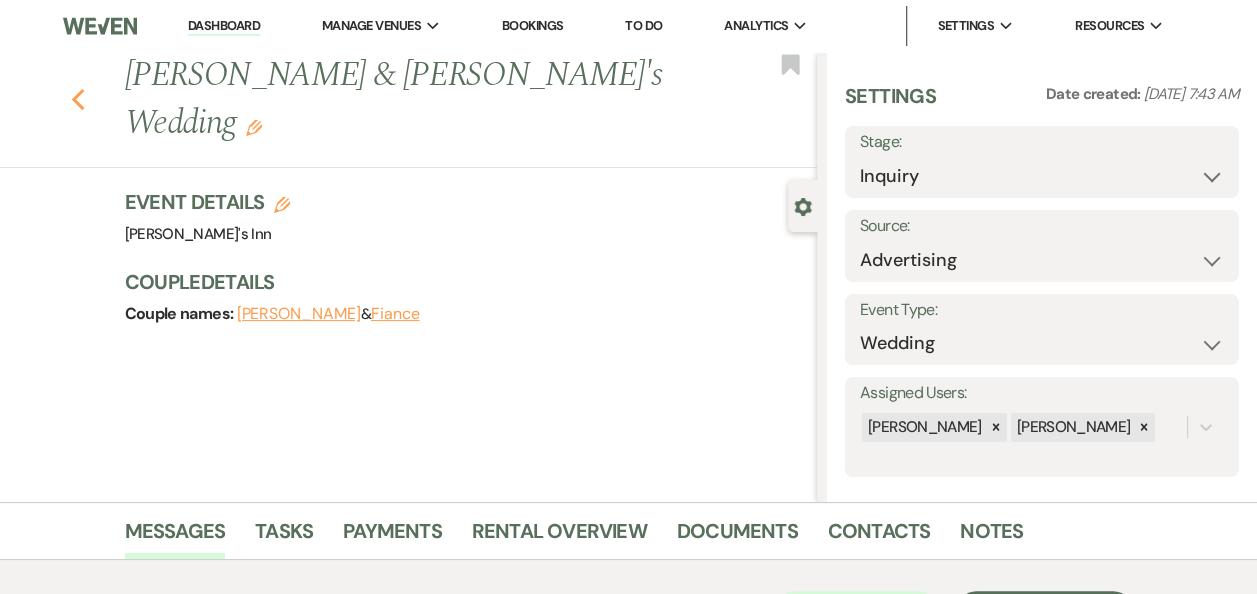 click on "Previous" 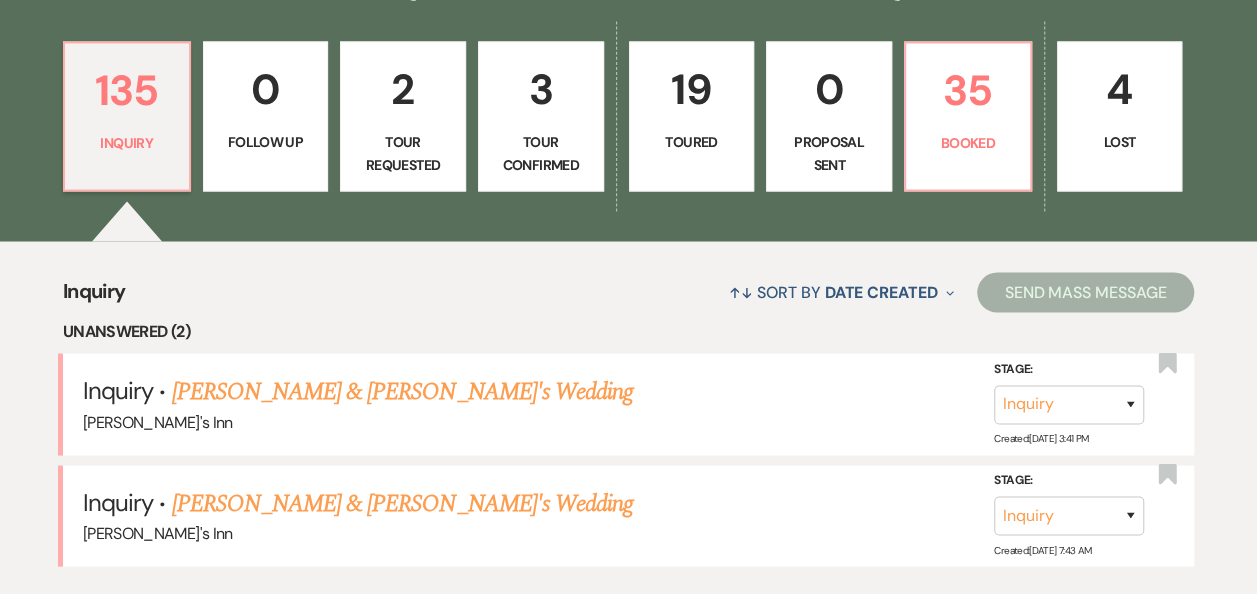 scroll, scrollTop: 1723, scrollLeft: 0, axis: vertical 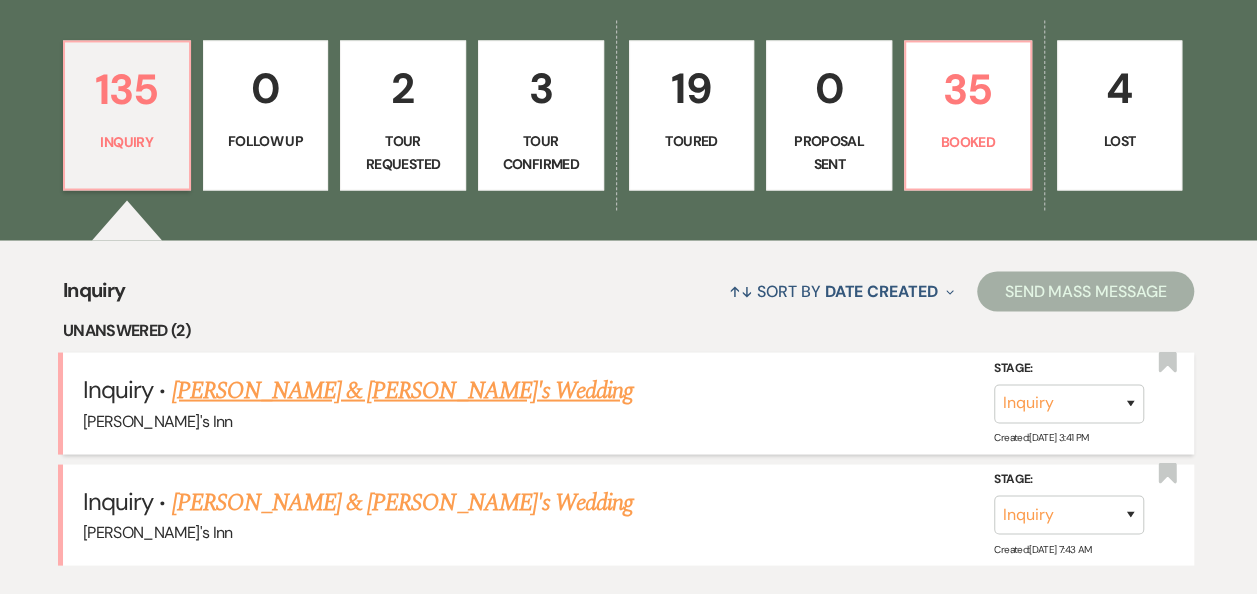 click on "[PERSON_NAME] & [PERSON_NAME]'s Wedding" at bounding box center [403, 390] 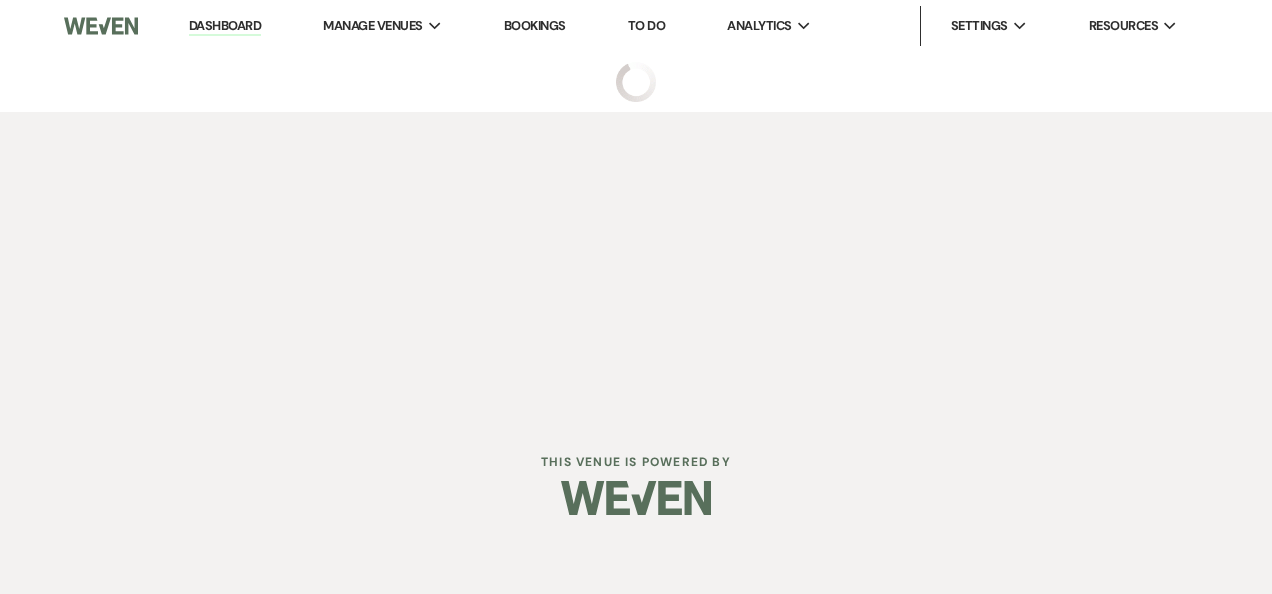 select on "25" 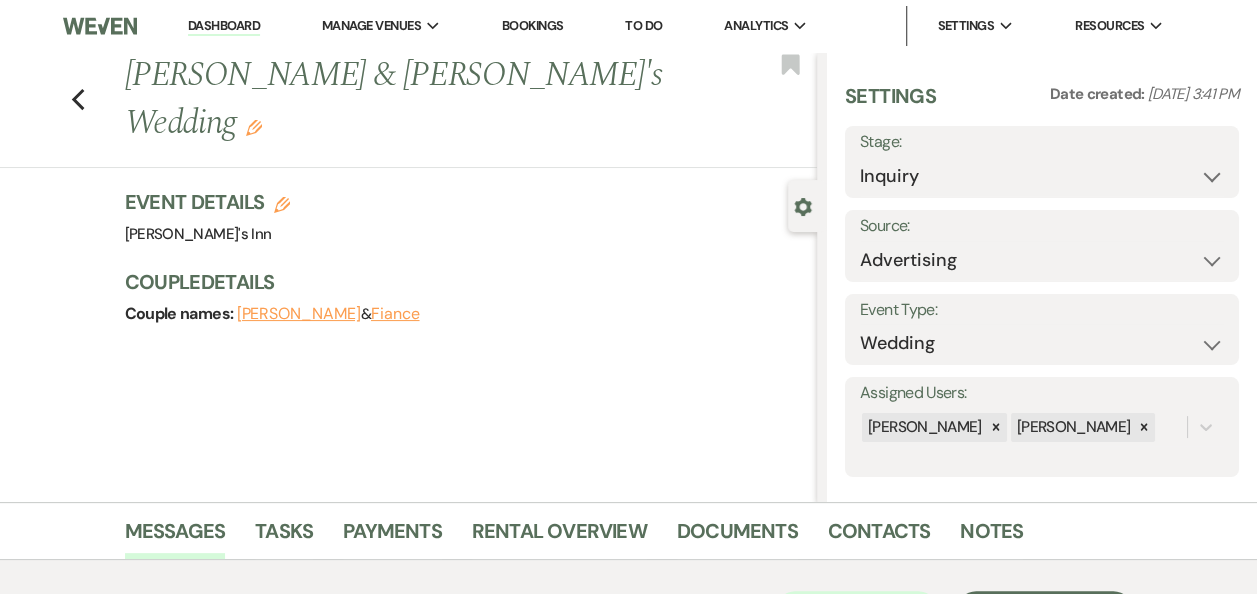 scroll, scrollTop: 17, scrollLeft: 0, axis: vertical 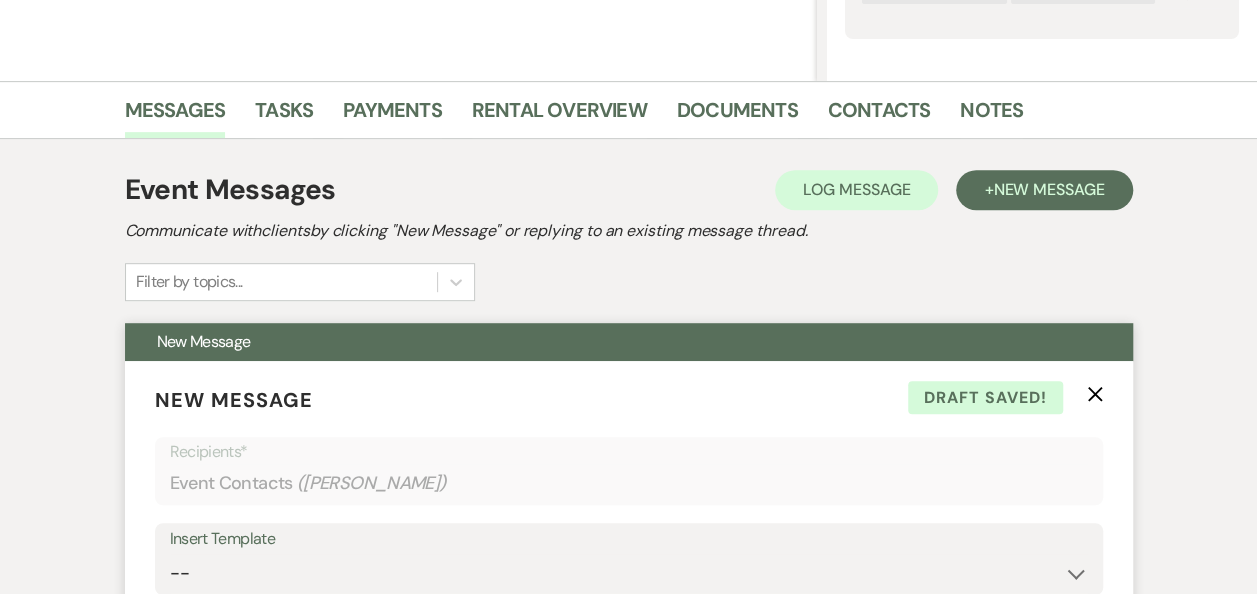 click on "Draft saved!" at bounding box center [985, 398] 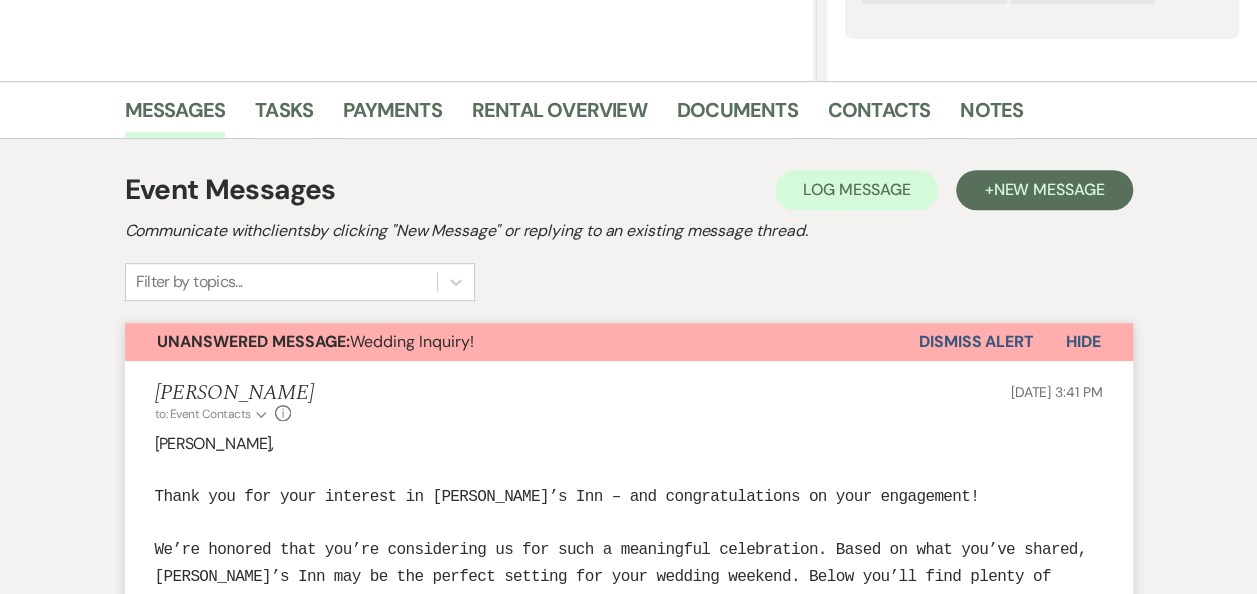 click on "Dismiss Alert" at bounding box center [976, 342] 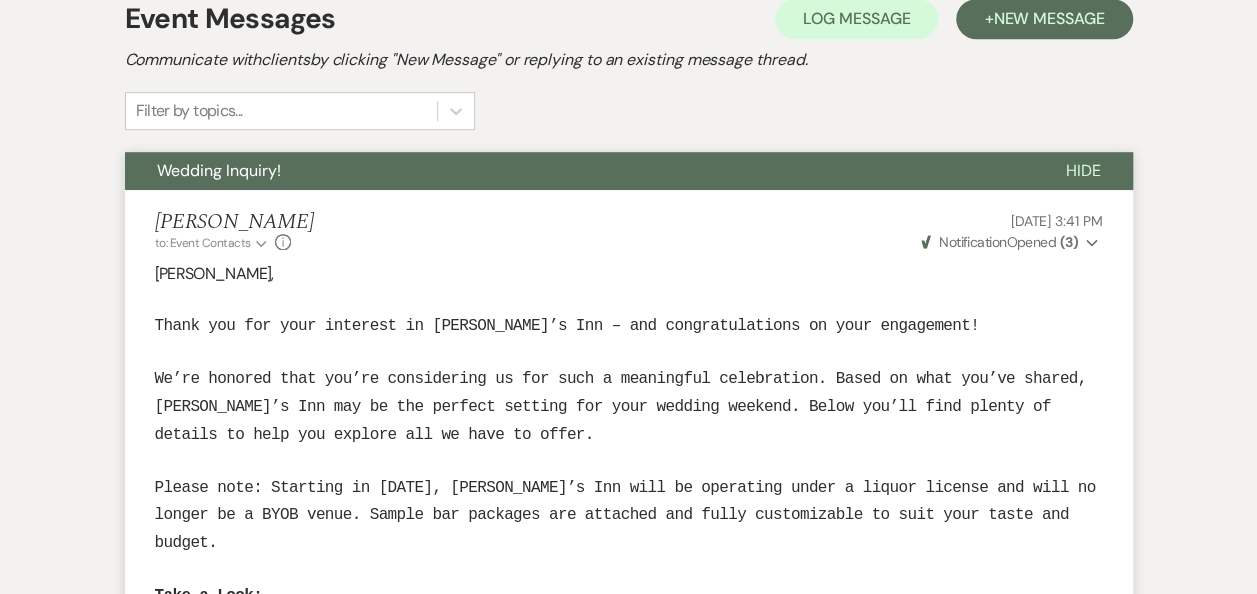 scroll, scrollTop: 179, scrollLeft: 0, axis: vertical 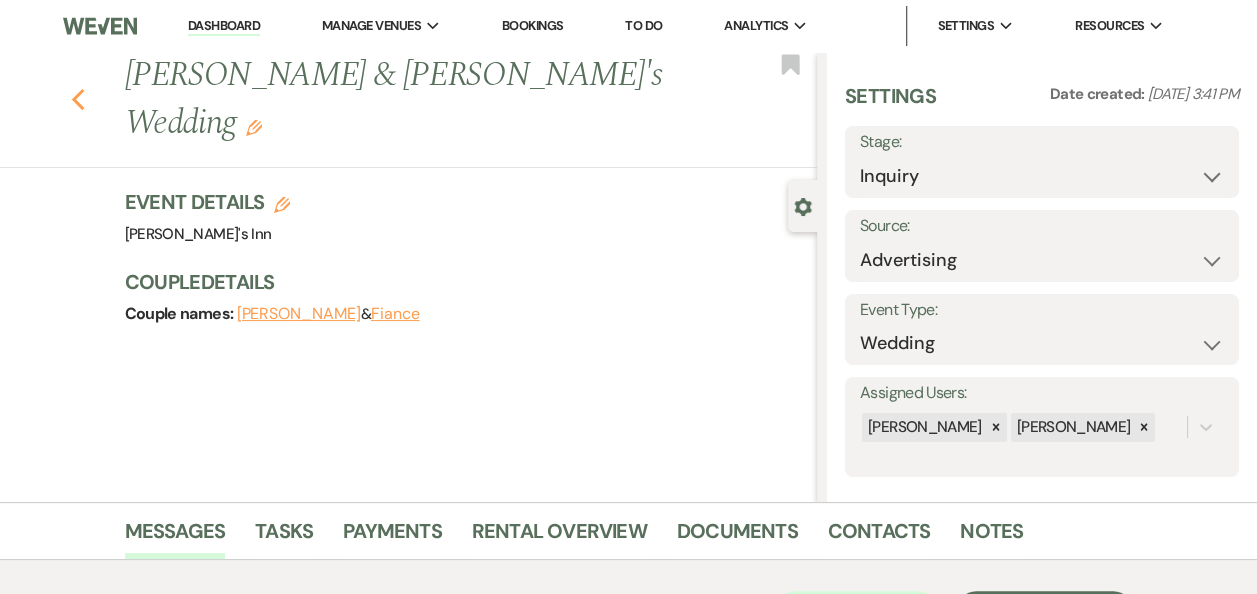 click on "Previous" 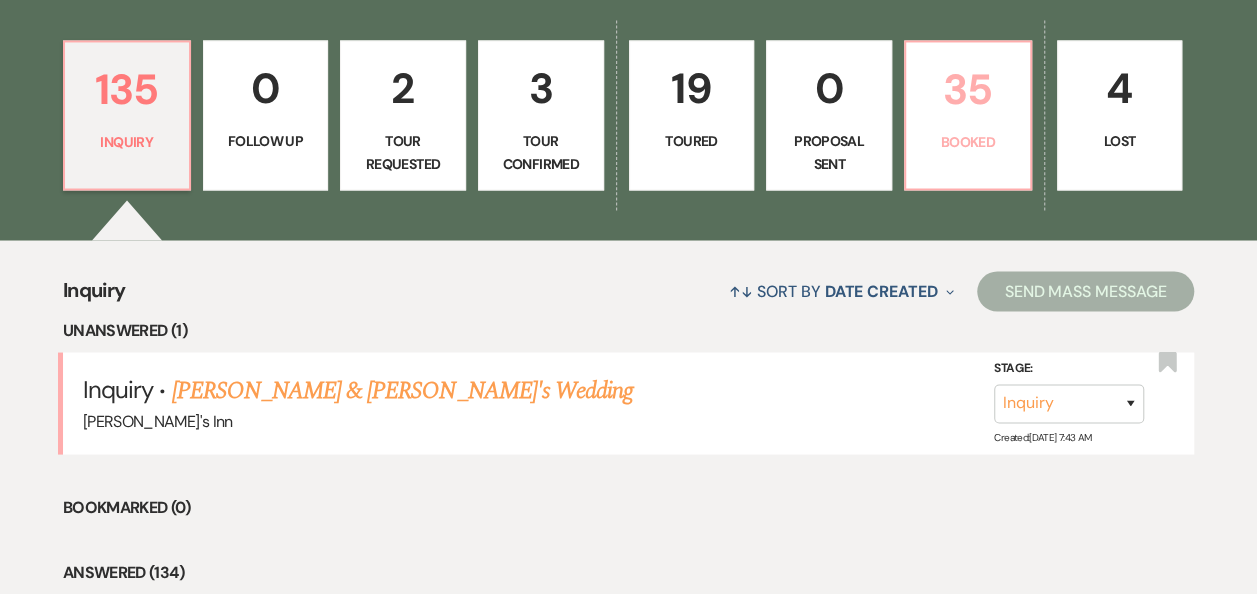 click on "35" at bounding box center (968, 89) 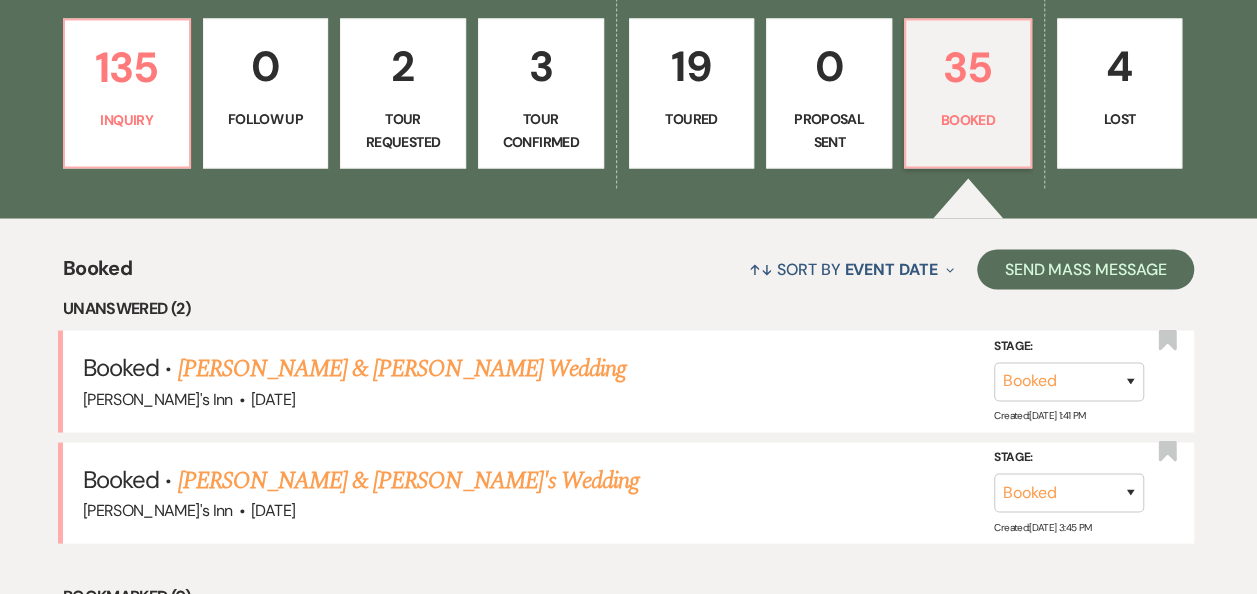 scroll, scrollTop: 1743, scrollLeft: 0, axis: vertical 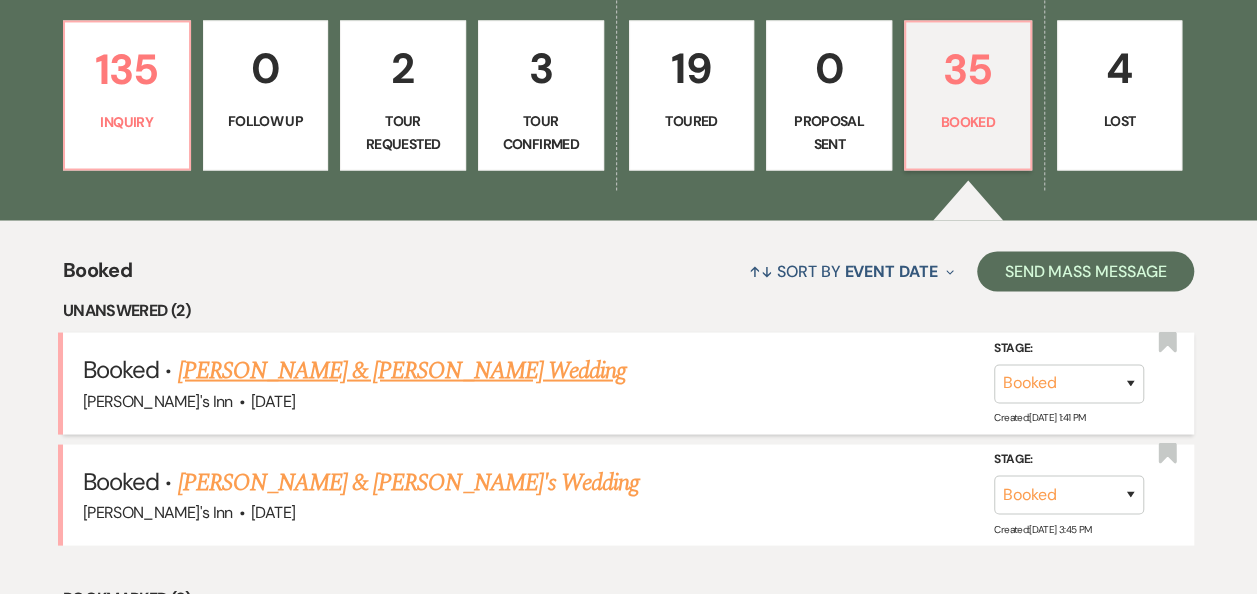 click on "[PERSON_NAME] & [PERSON_NAME] Wedding" at bounding box center (401, 370) 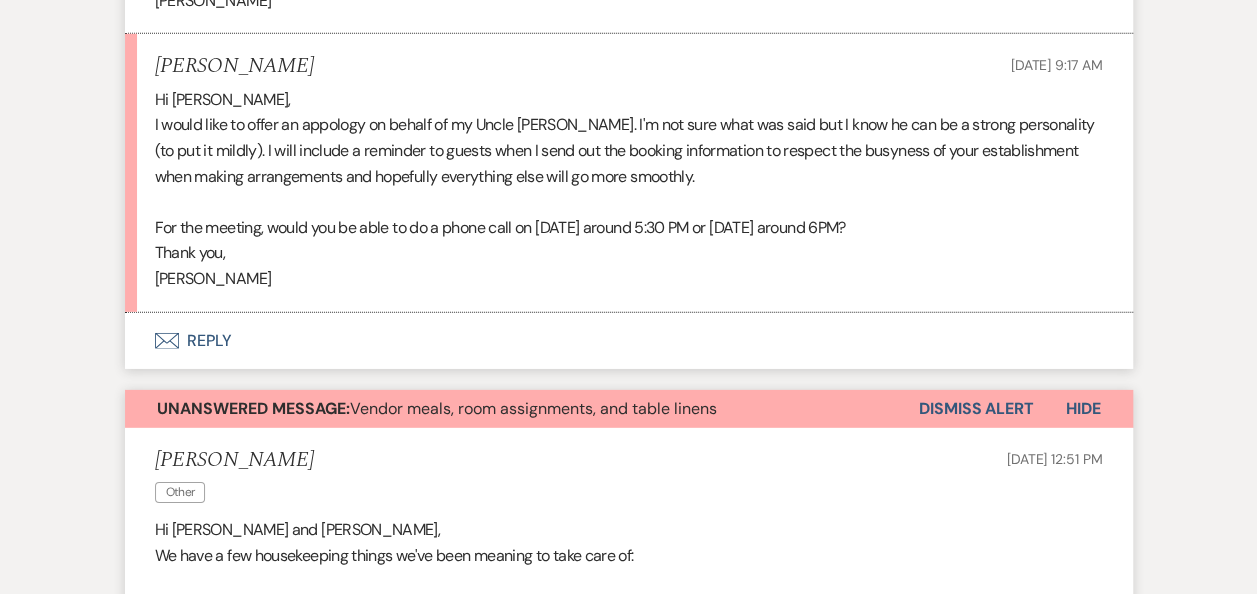 scroll, scrollTop: 3275, scrollLeft: 0, axis: vertical 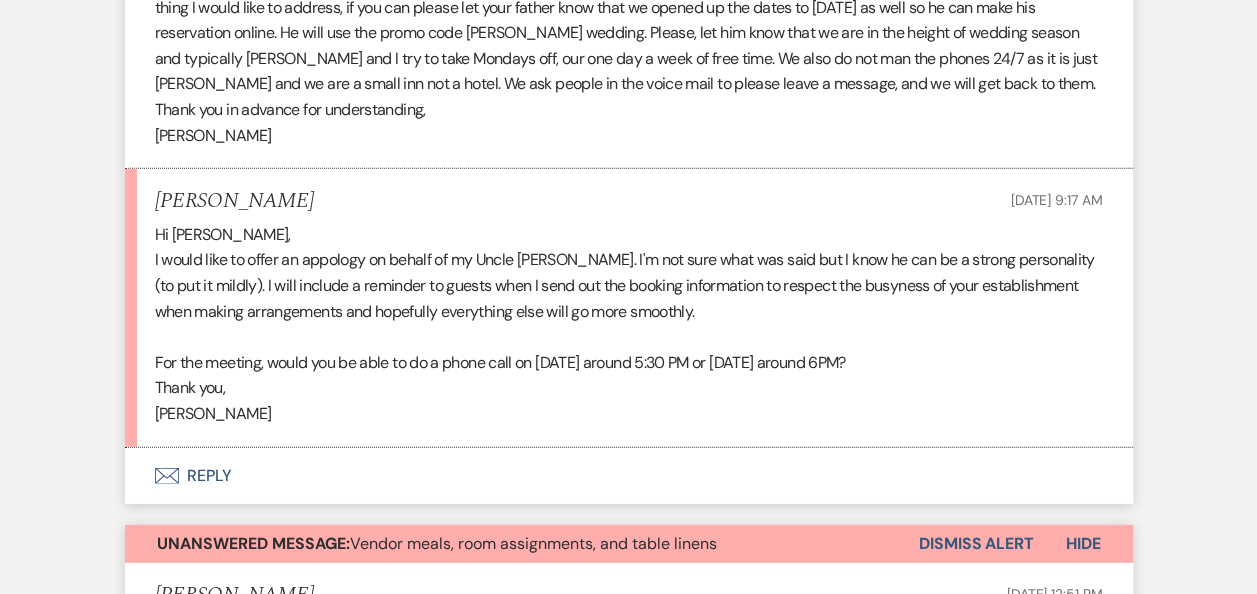 click on "I would like to offer an appology on behalf of my Uncle [PERSON_NAME]. I'm not sure what was said but I know he can be a strong personality (to put it mildly). I will include a reminder to guests when I send out the booking information to respect the busyness of your establishment when making arrangements and hopefully everything else will go more smoothly." at bounding box center [629, 285] 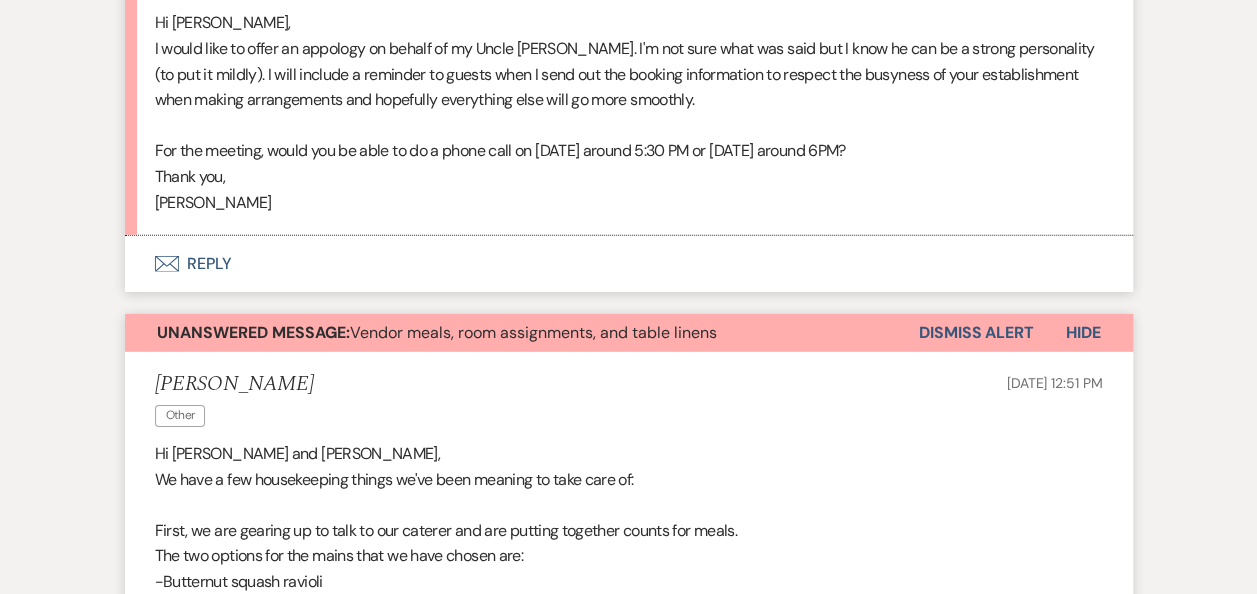 scroll, scrollTop: 2841, scrollLeft: 0, axis: vertical 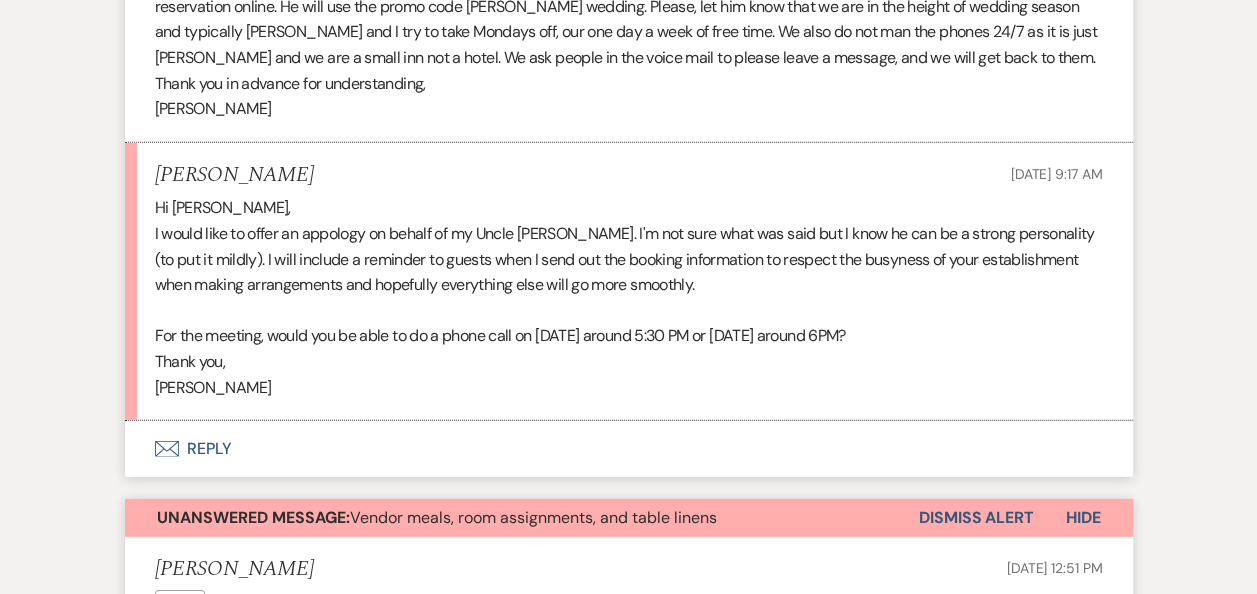 click on "[PERSON_NAME]" at bounding box center [629, 388] 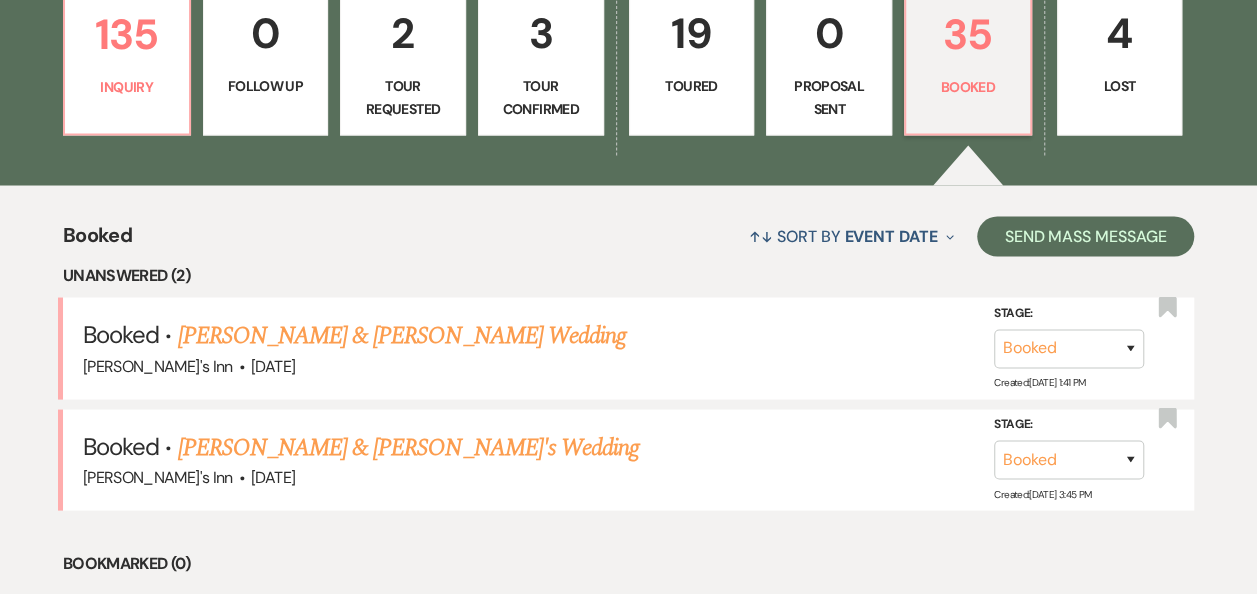 scroll, scrollTop: 1773, scrollLeft: 0, axis: vertical 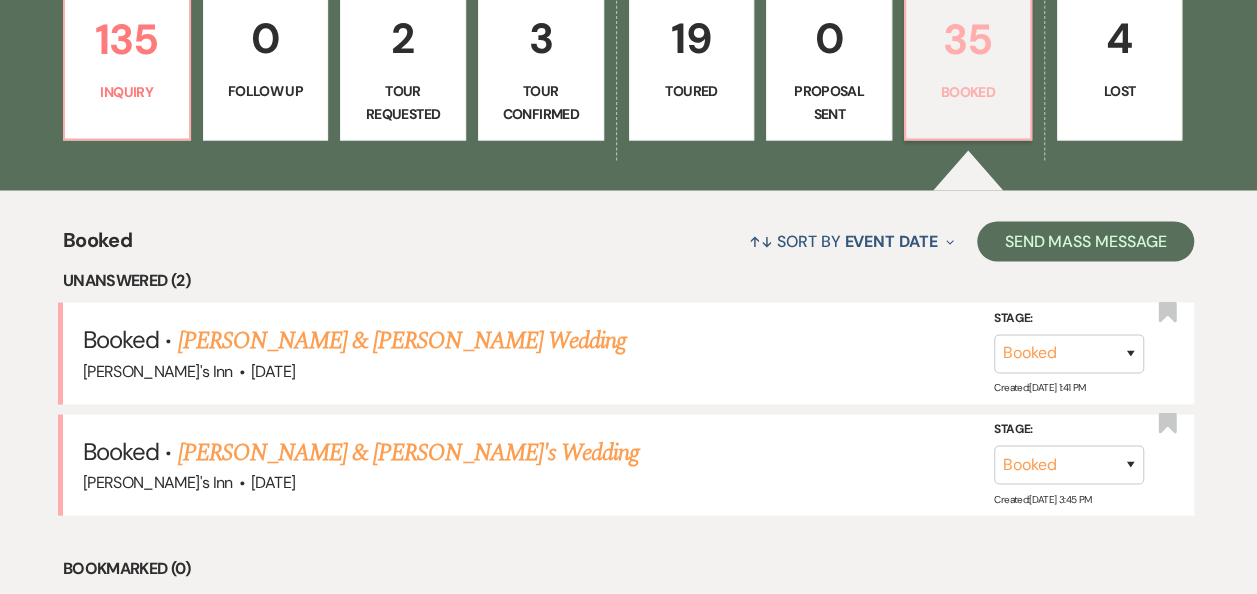 click on "35" at bounding box center (968, 39) 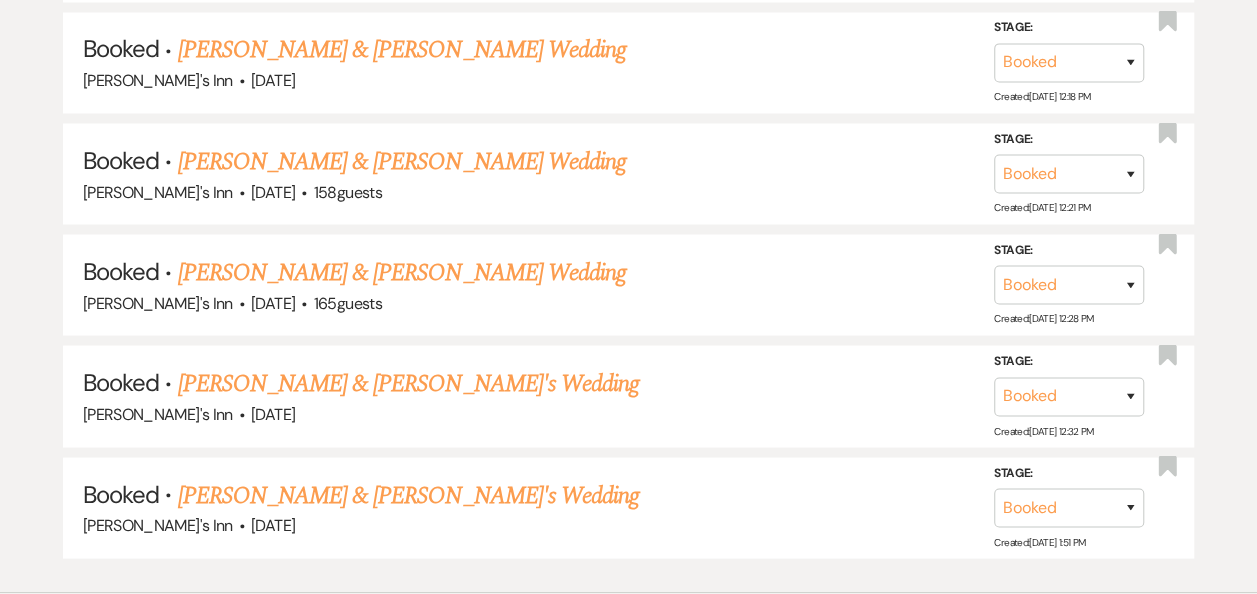 scroll, scrollTop: 5597, scrollLeft: 0, axis: vertical 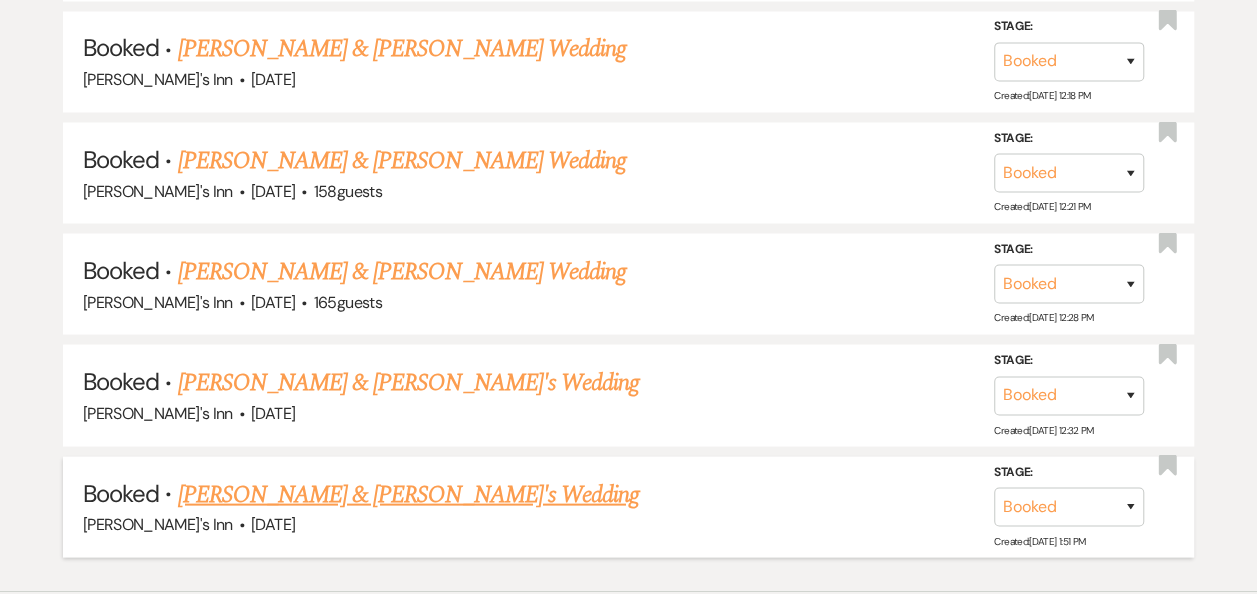 click on "[PERSON_NAME] & [PERSON_NAME]'s Wedding" at bounding box center (408, 494) 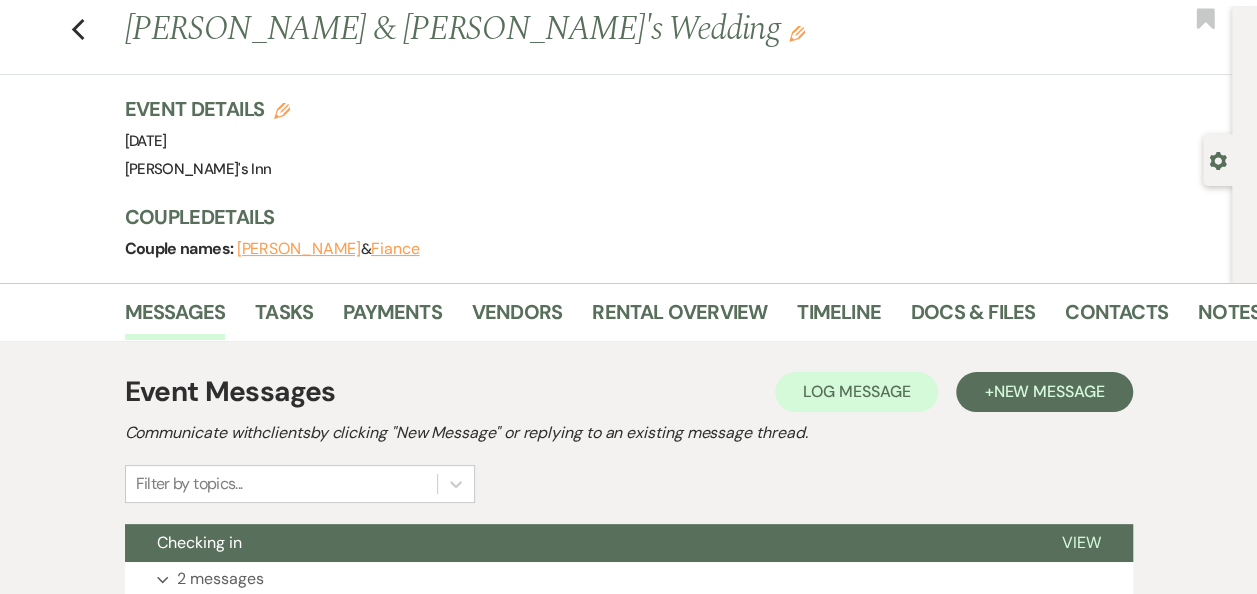 scroll, scrollTop: 132, scrollLeft: 0, axis: vertical 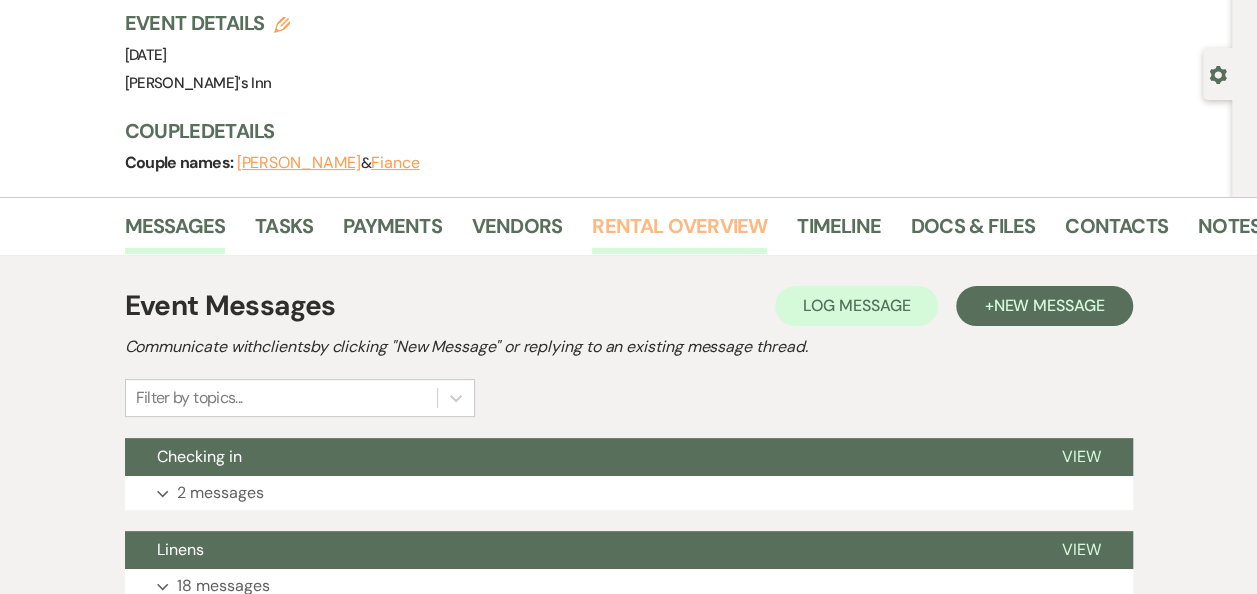 click on "Rental Overview" at bounding box center [679, 232] 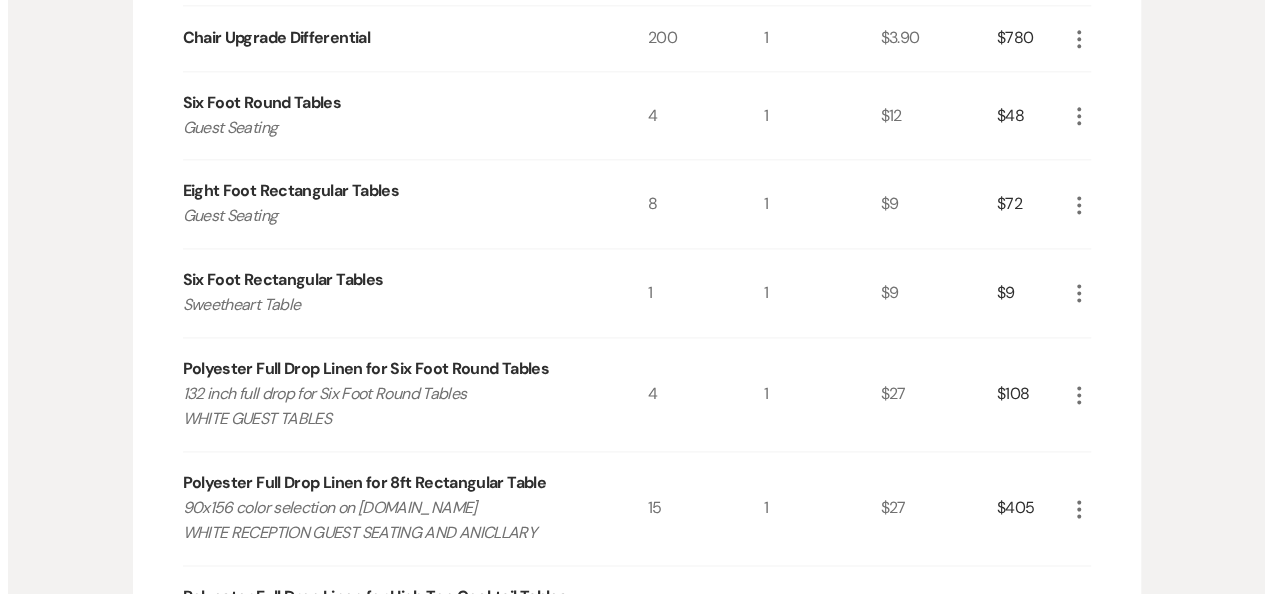 scroll, scrollTop: 1274, scrollLeft: 0, axis: vertical 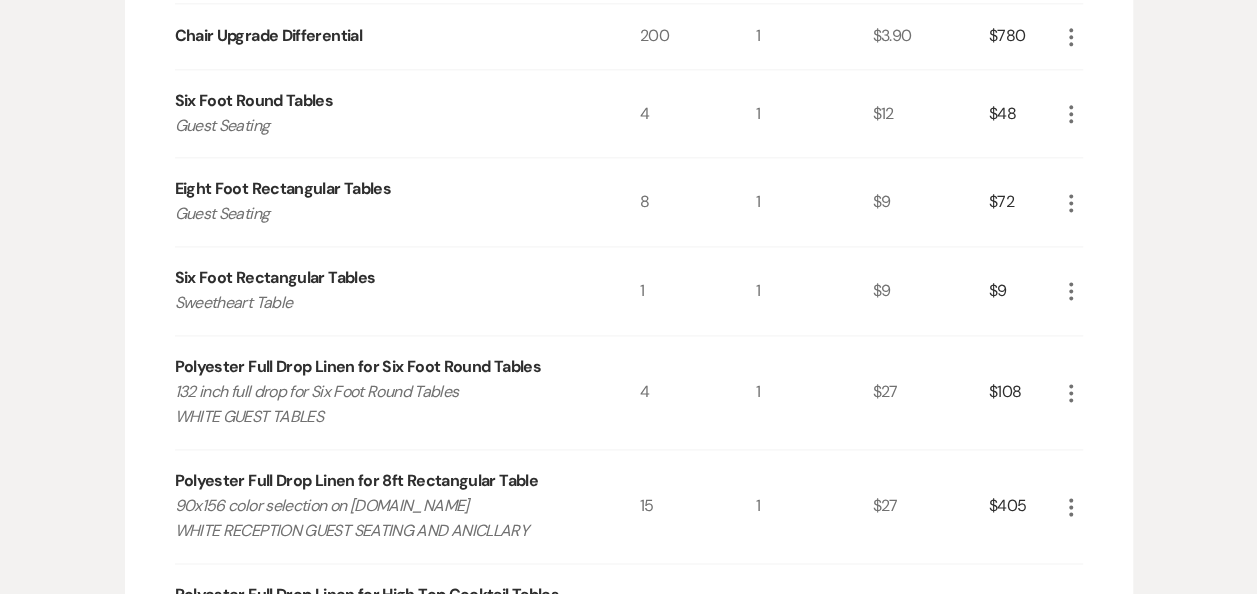 click on "More" 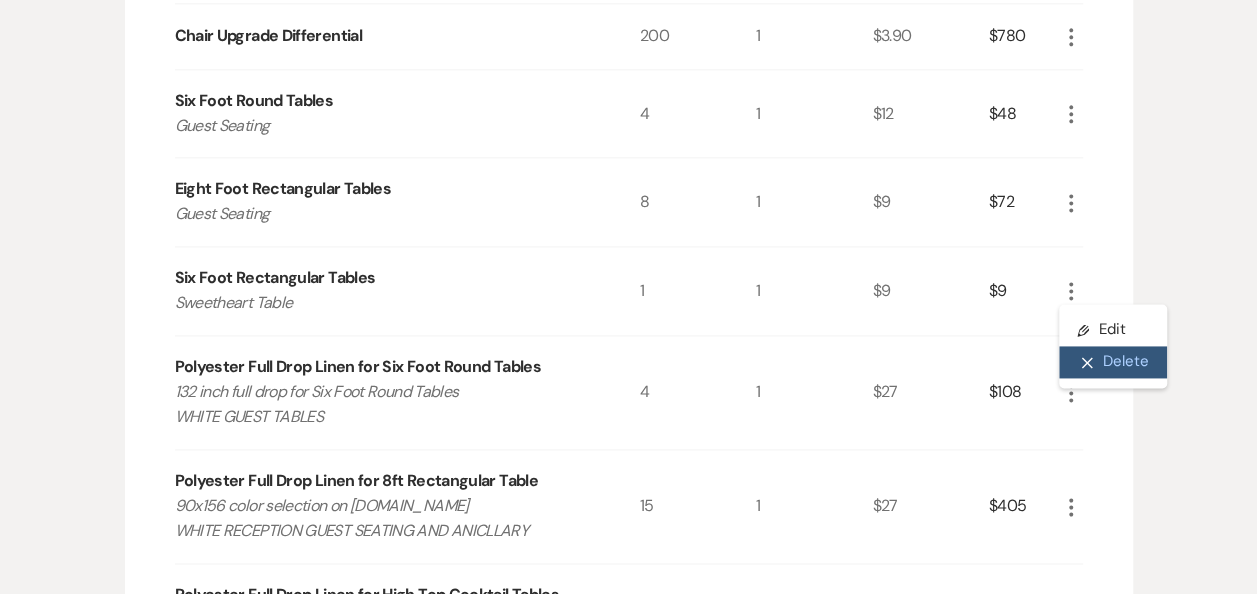 click on "X Delete" at bounding box center (1113, 362) 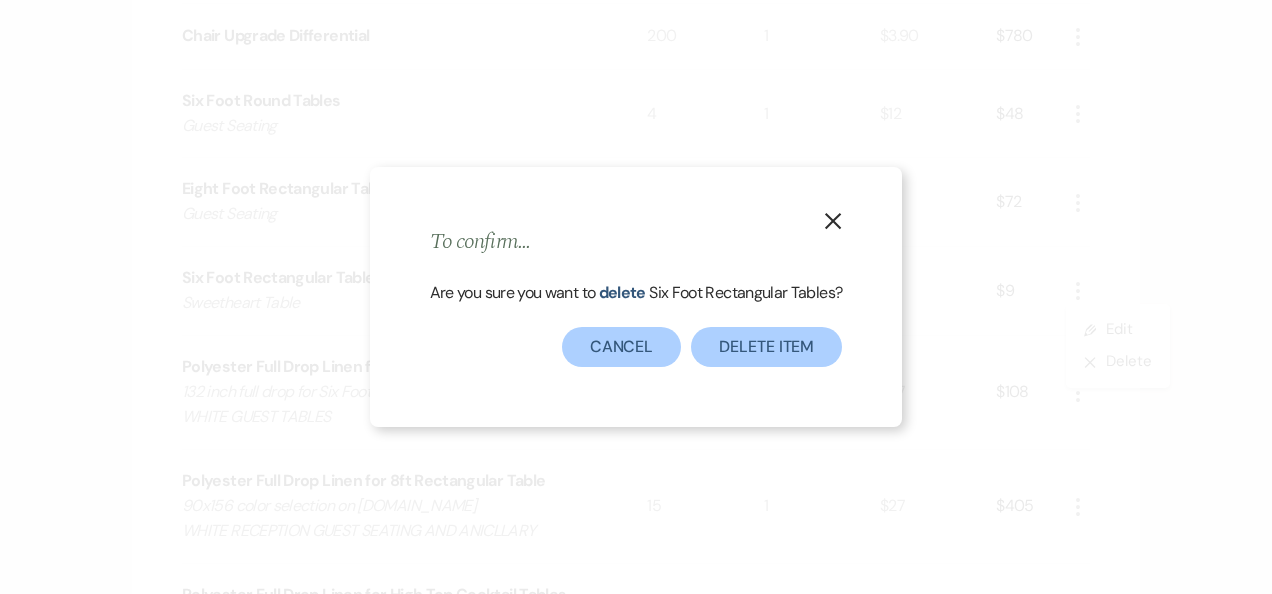 click on "X" 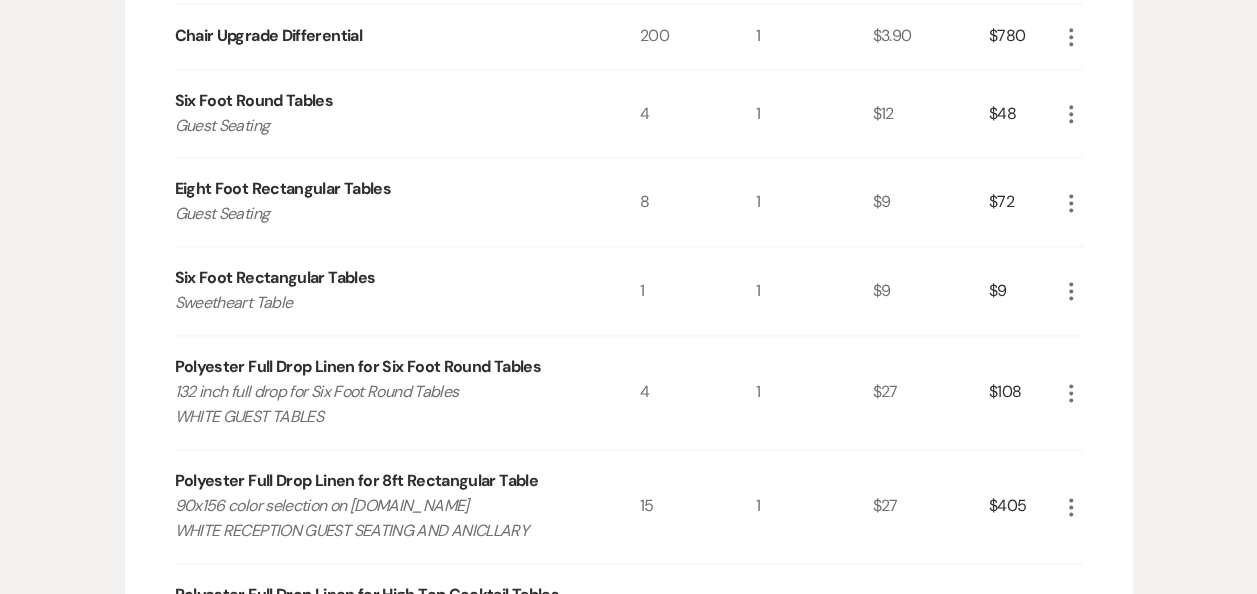 click on "More" 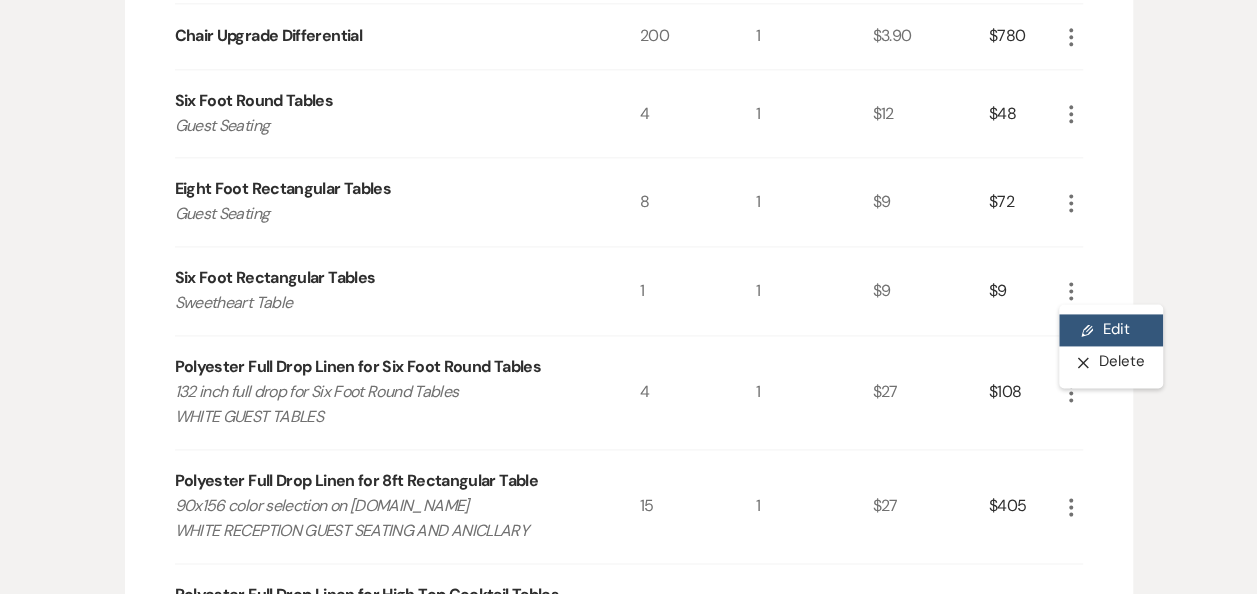 click on "Pencil Edit" at bounding box center [1111, 330] 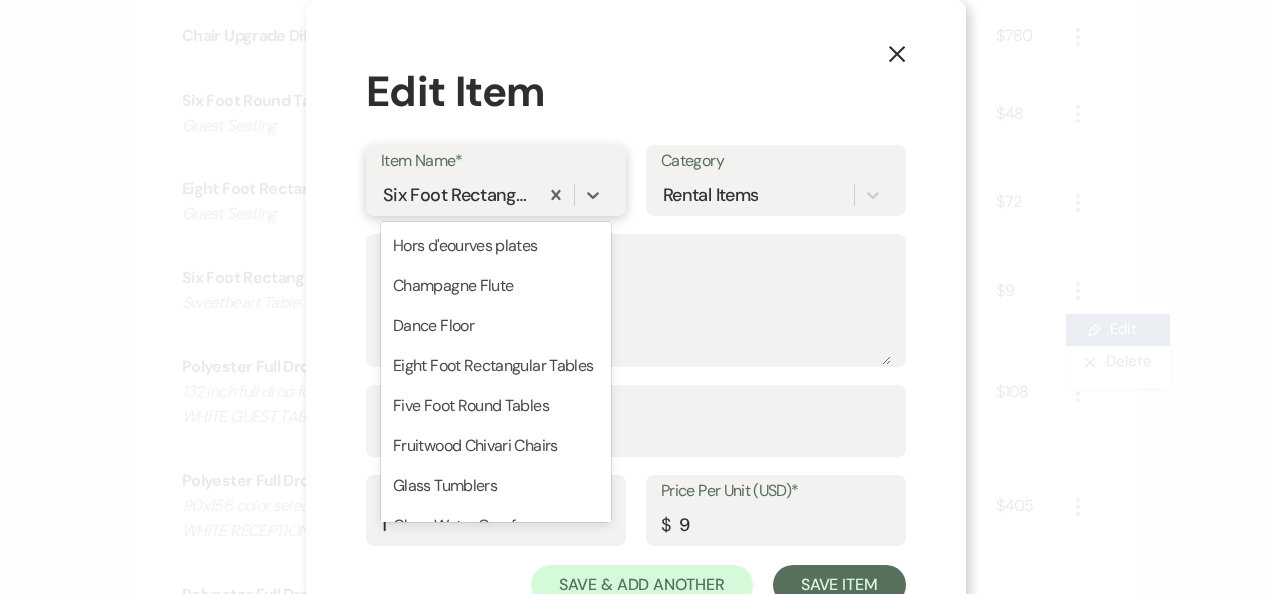 scroll, scrollTop: 1045, scrollLeft: 0, axis: vertical 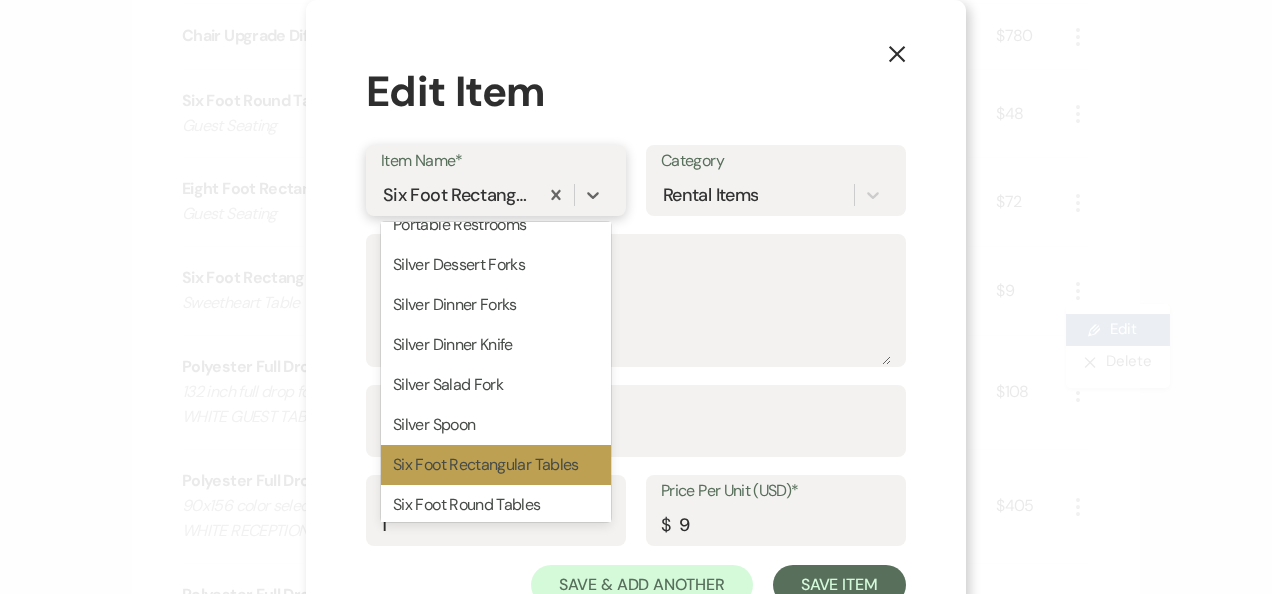 type on "3" 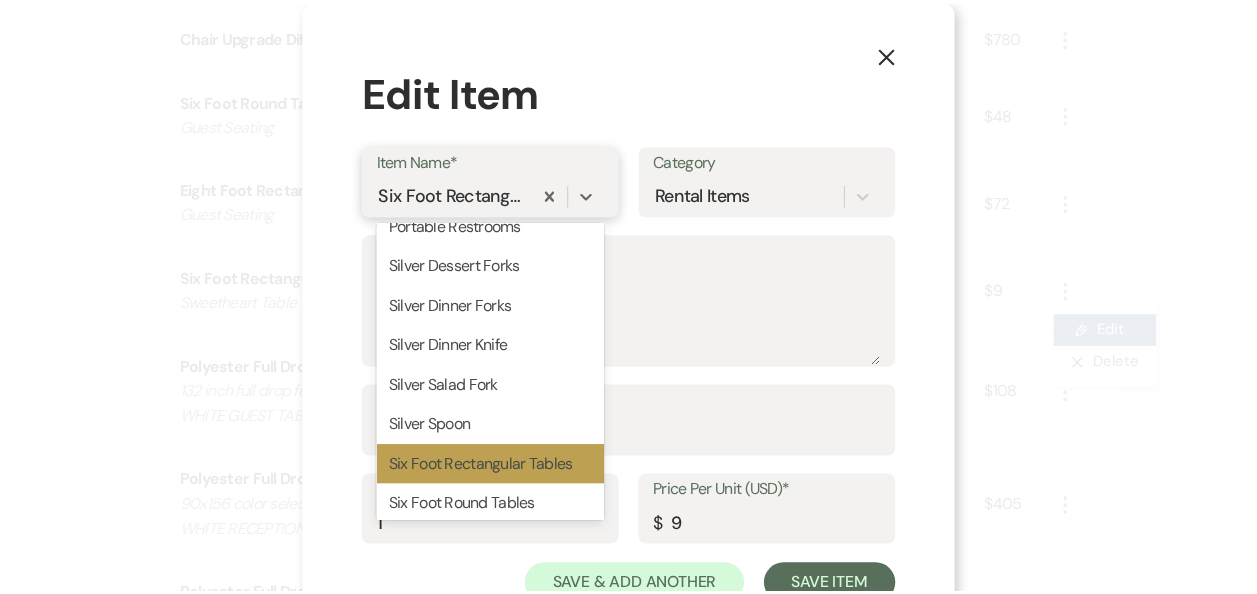 scroll, scrollTop: 0, scrollLeft: 0, axis: both 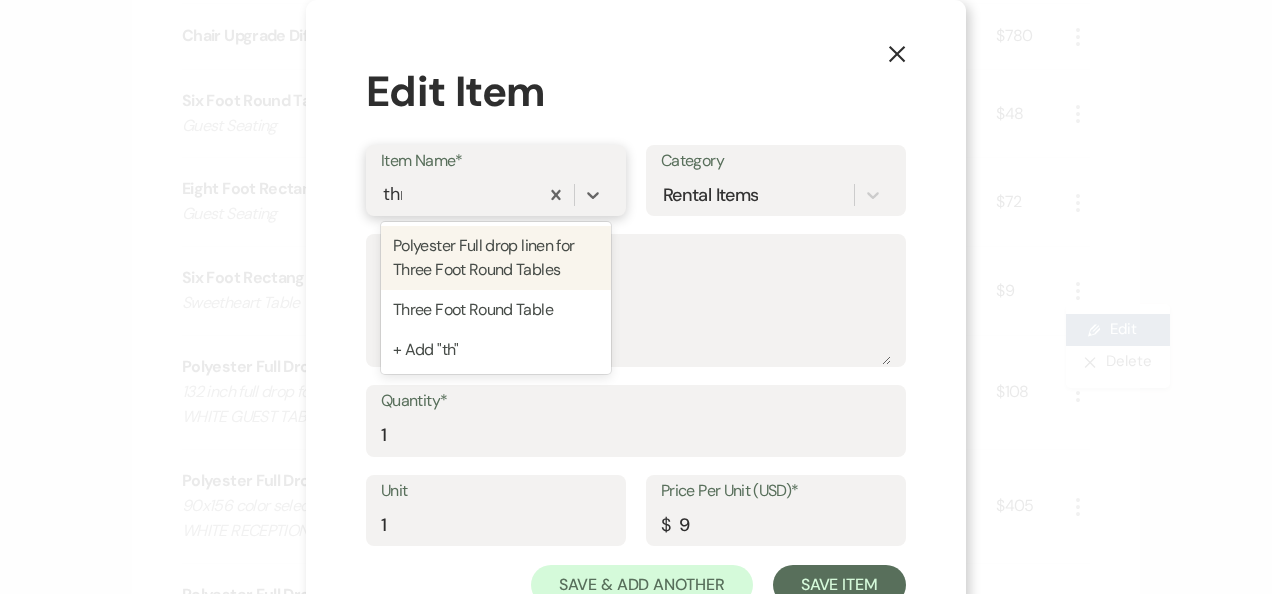 type on "thre" 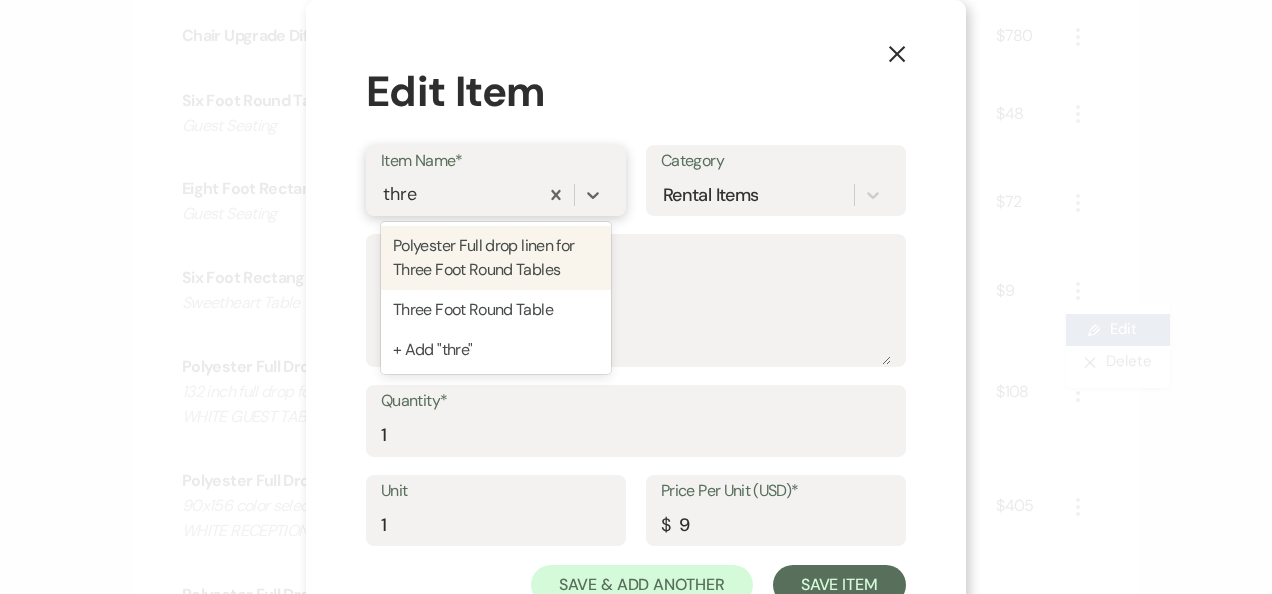 click on "Three Foot Round Table" at bounding box center (496, 310) 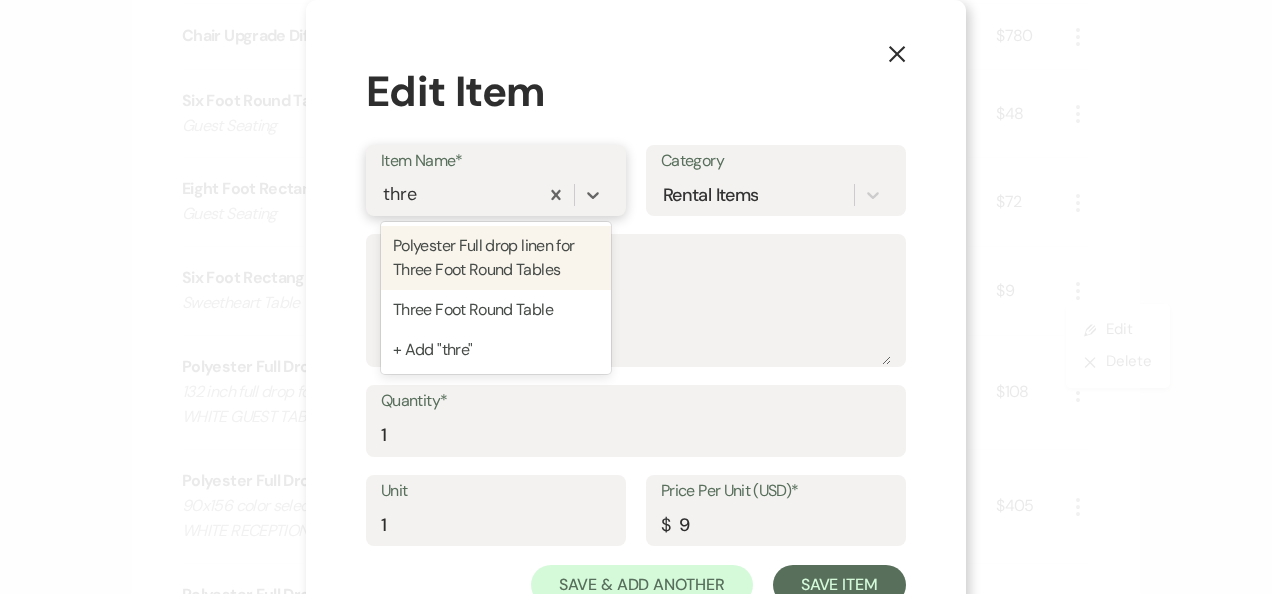 type 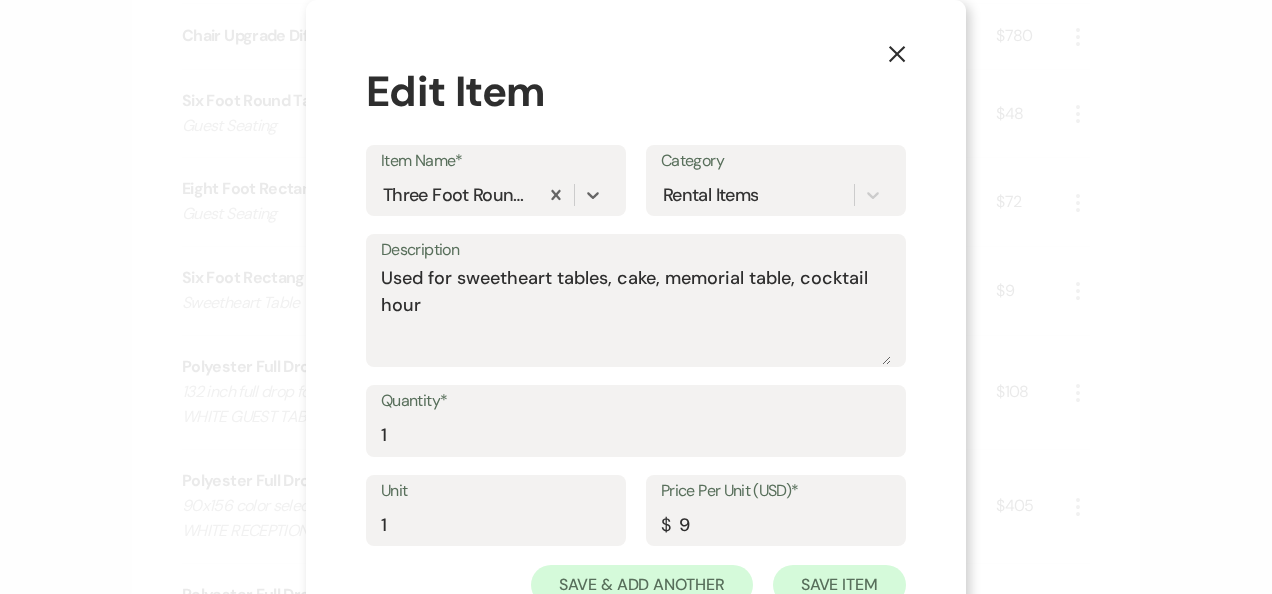 click on "Save Item" at bounding box center (839, 585) 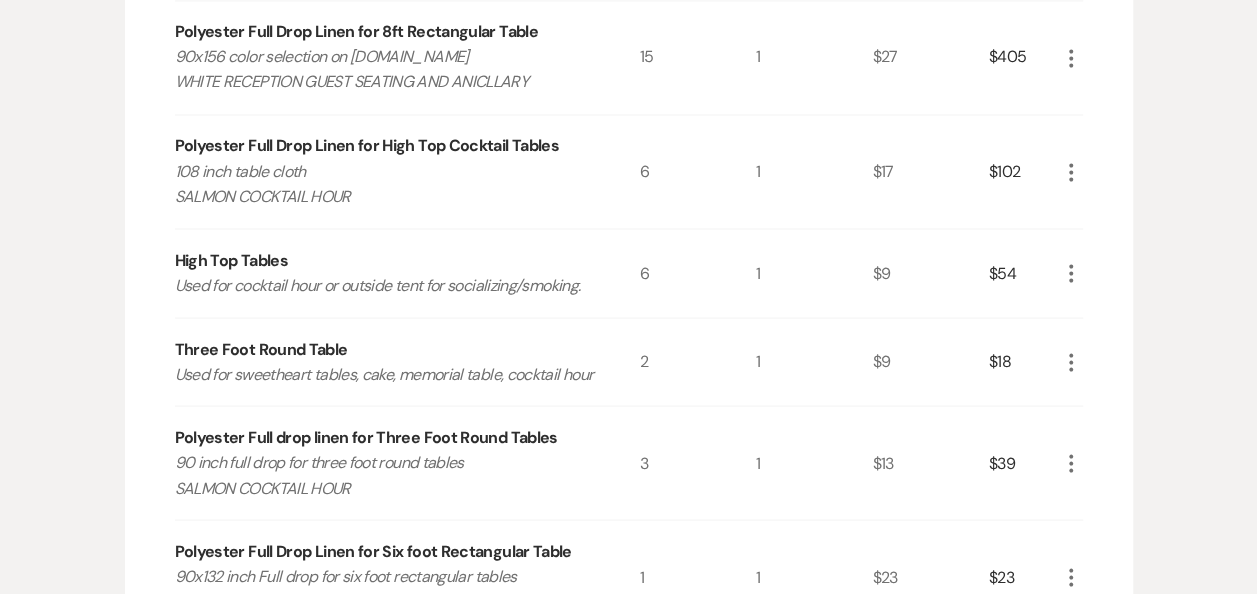 scroll, scrollTop: 1724, scrollLeft: 0, axis: vertical 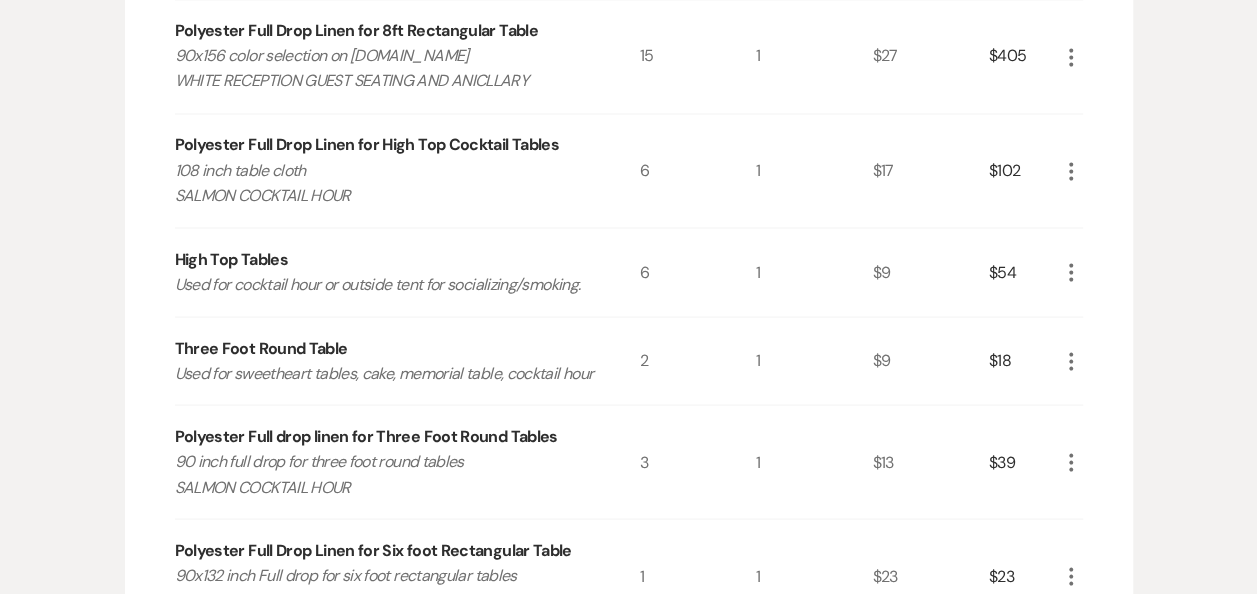 click on "More" 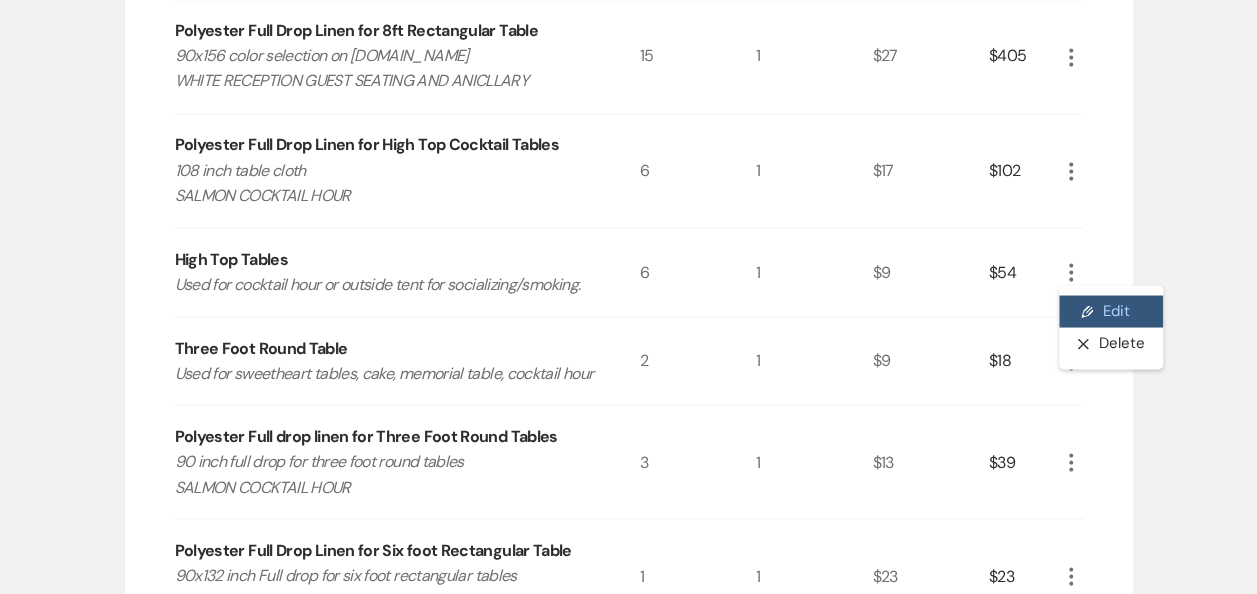 click on "Pencil Edit" at bounding box center (1111, 311) 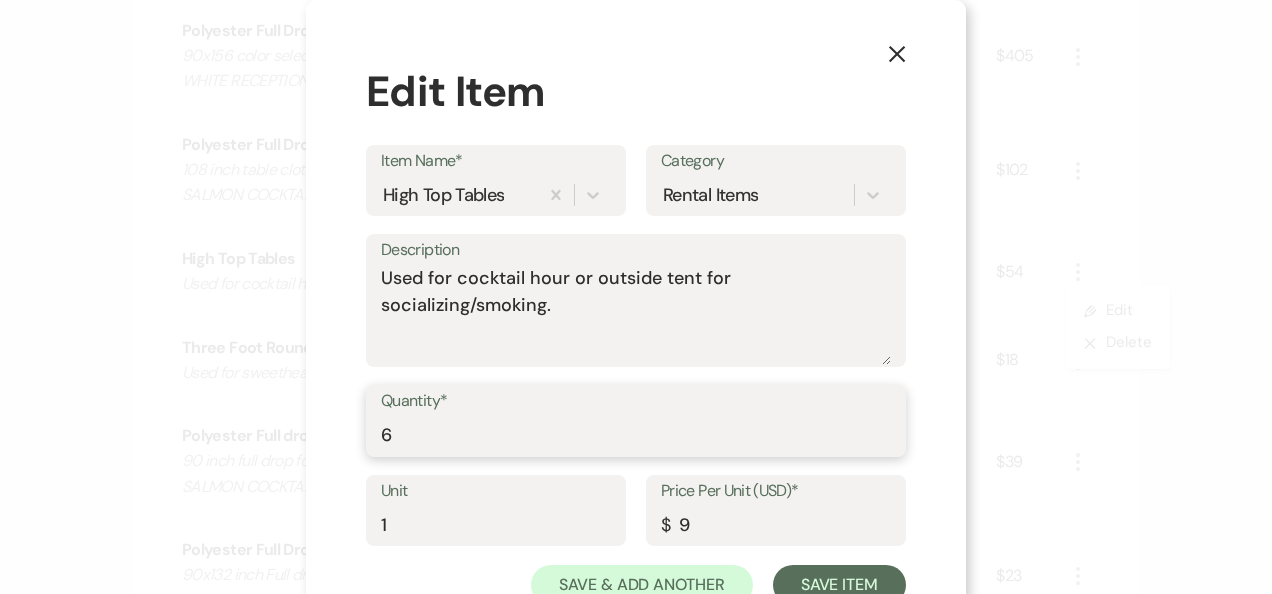 click on "6" at bounding box center (636, 435) 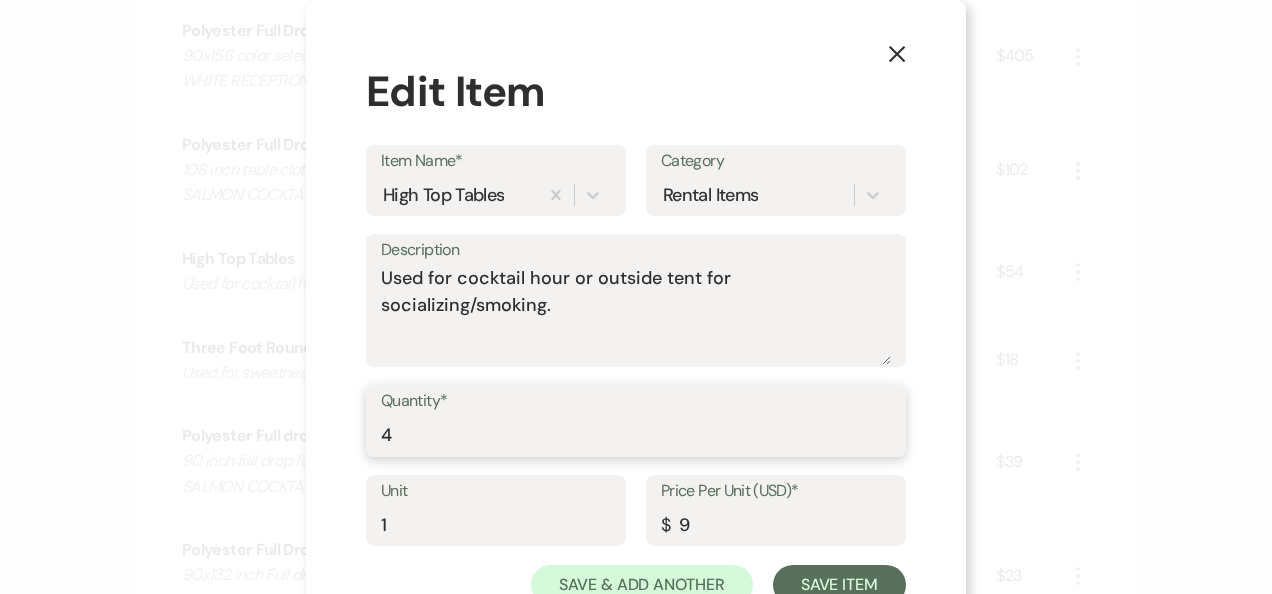 type on "4" 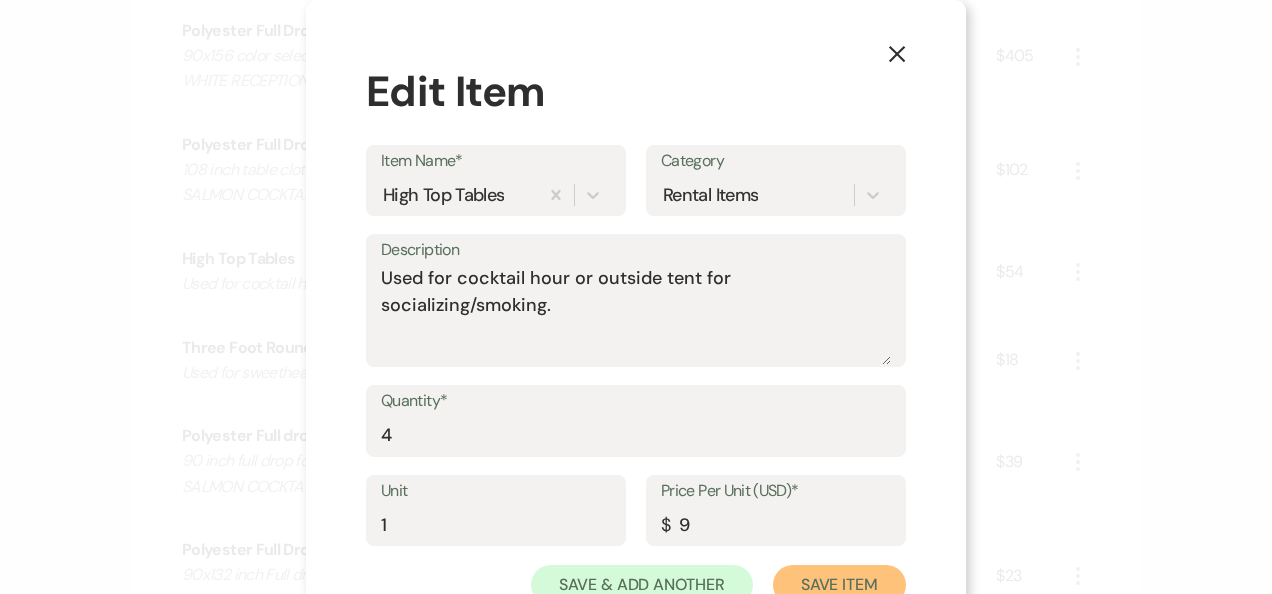 click on "Save Item" at bounding box center [839, 585] 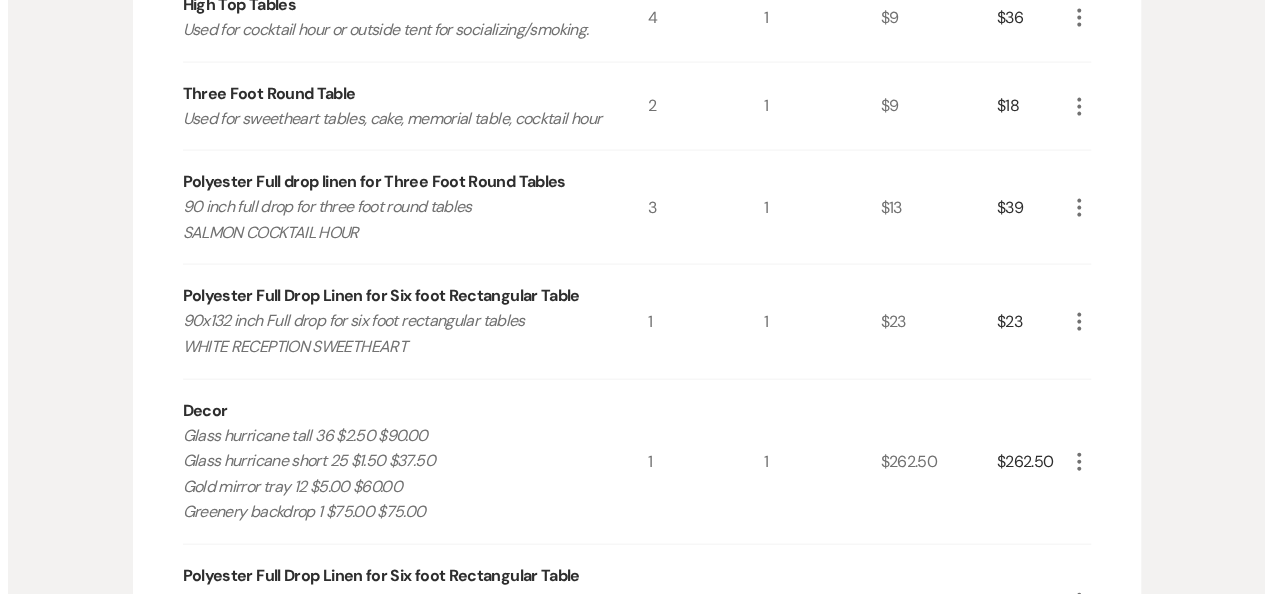 scroll, scrollTop: 1980, scrollLeft: 0, axis: vertical 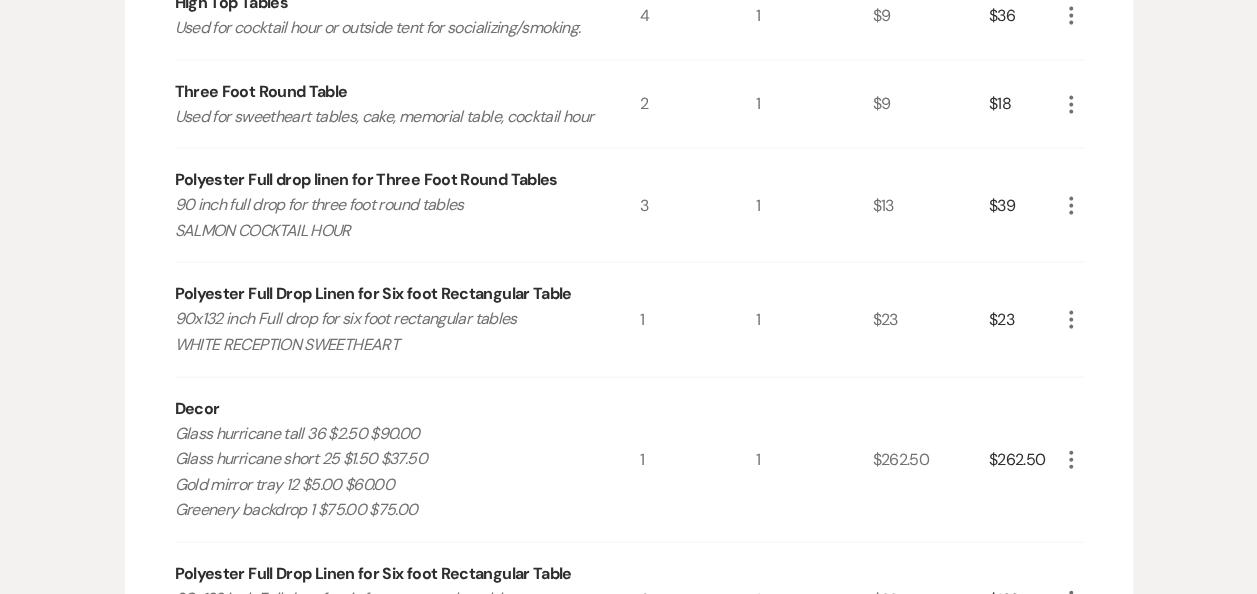 click on "More" 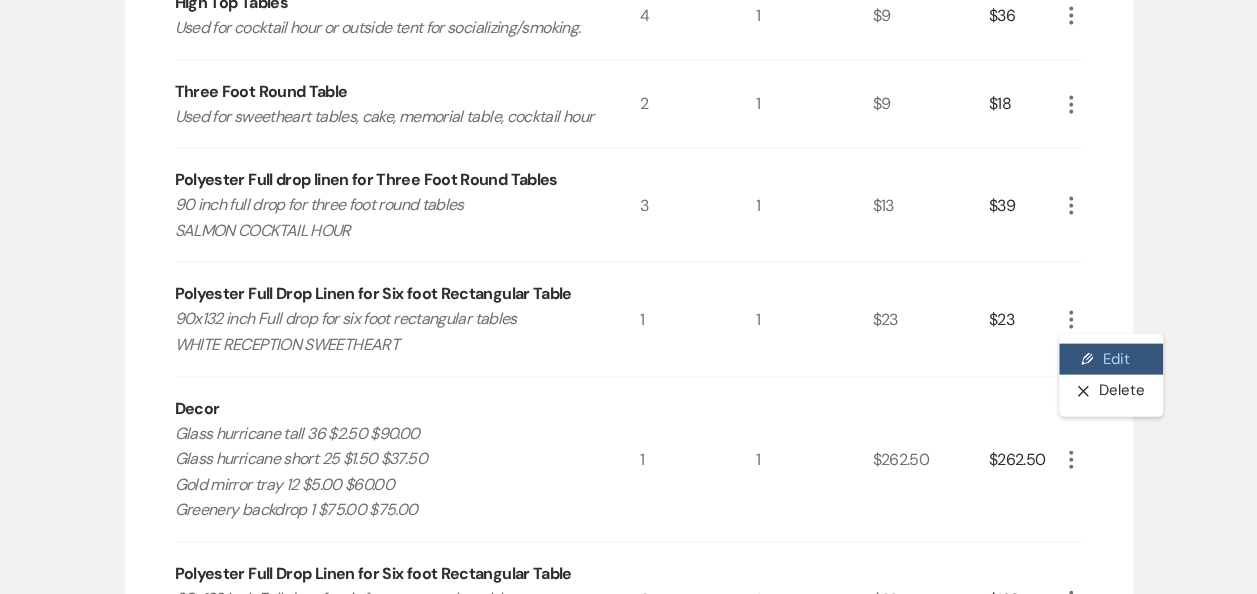 click on "Pencil Edit" at bounding box center (1111, 360) 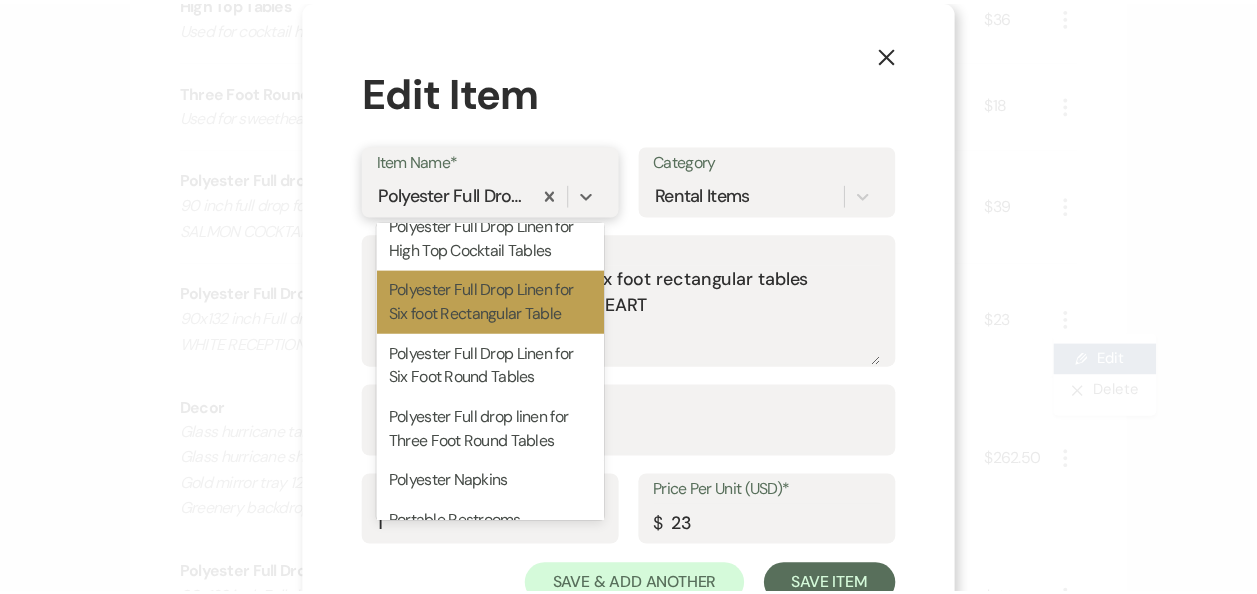scroll, scrollTop: 748, scrollLeft: 0, axis: vertical 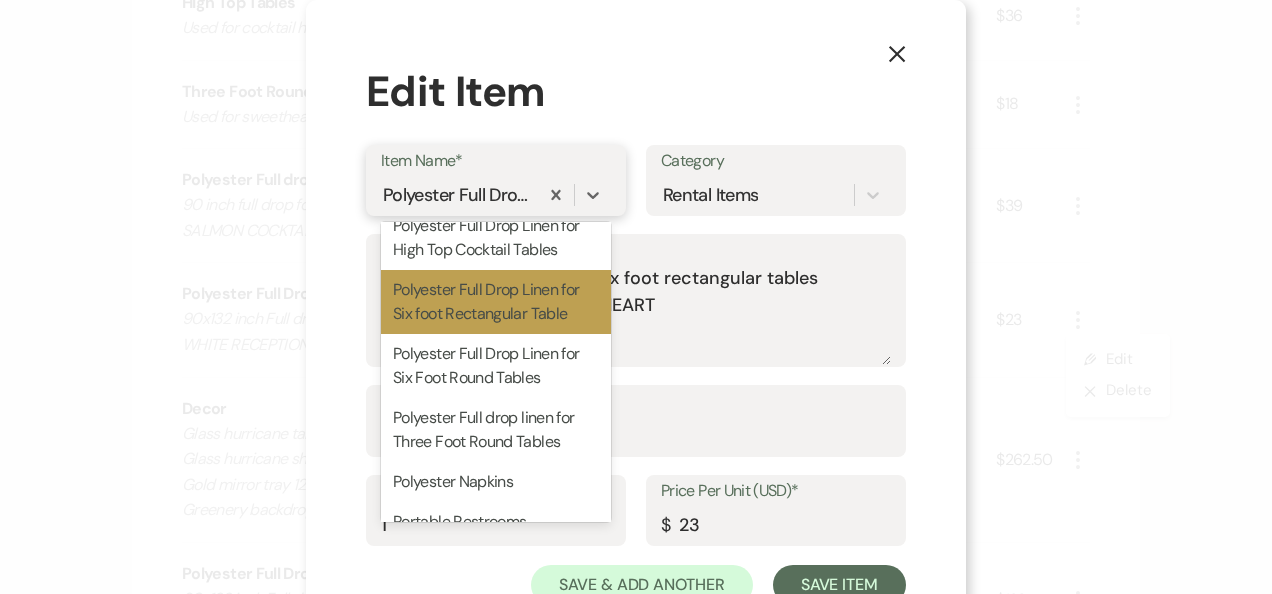 click on "Polyester Full drop linen for Three Foot Round Tables" at bounding box center [496, 430] 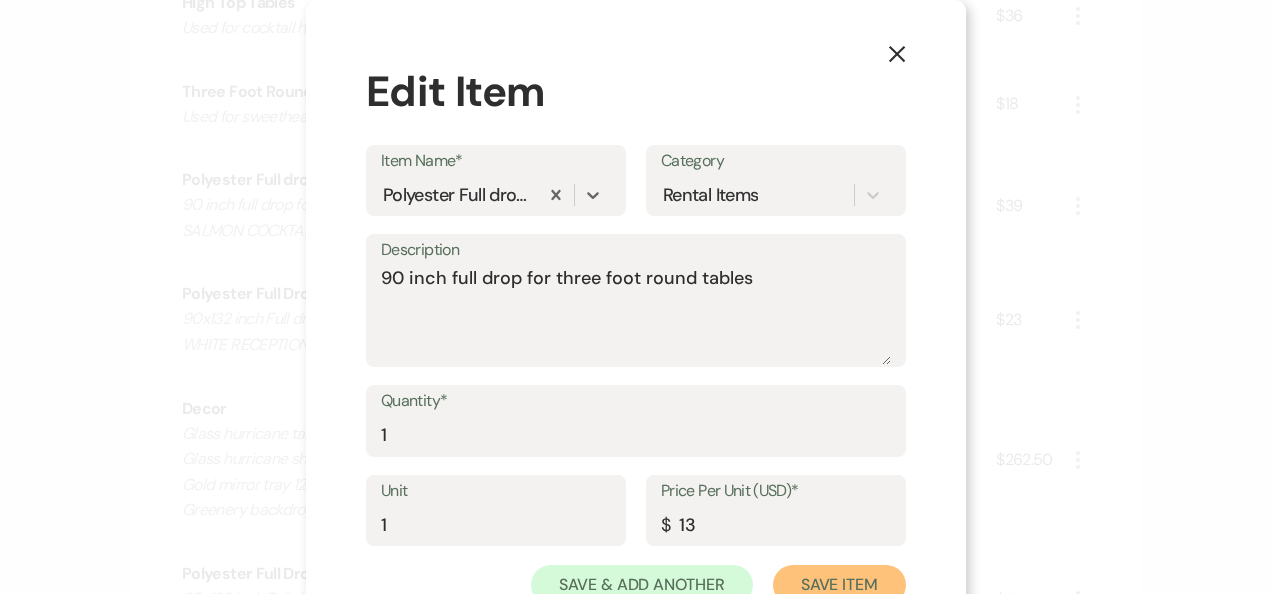 click on "Save Item" at bounding box center (839, 585) 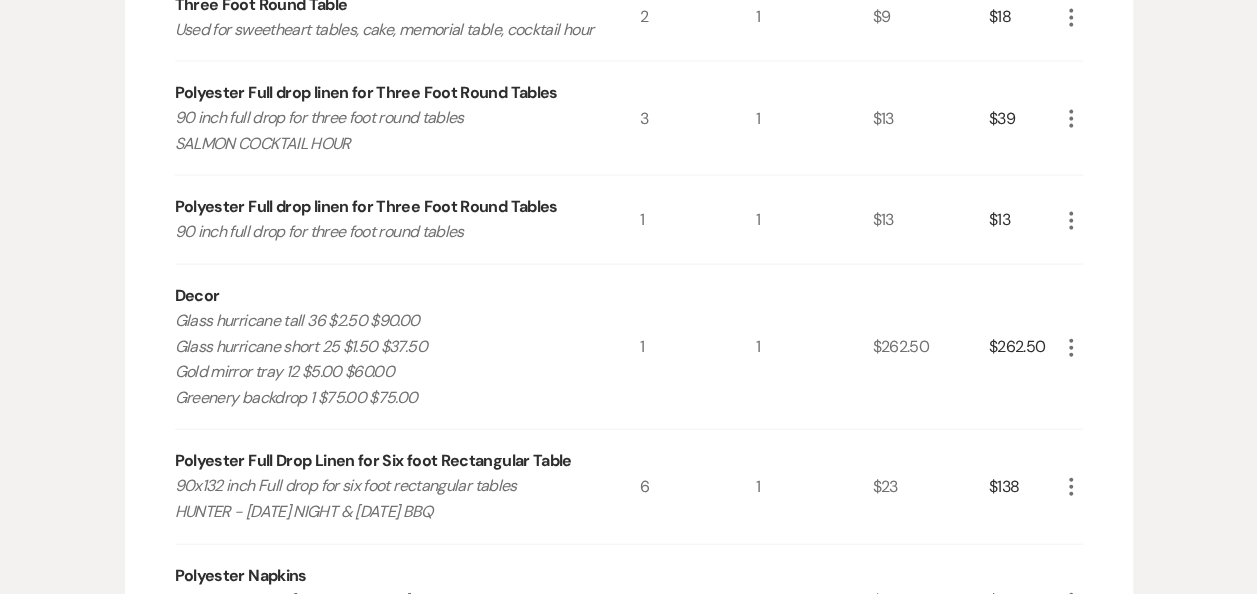 scroll, scrollTop: 2072, scrollLeft: 0, axis: vertical 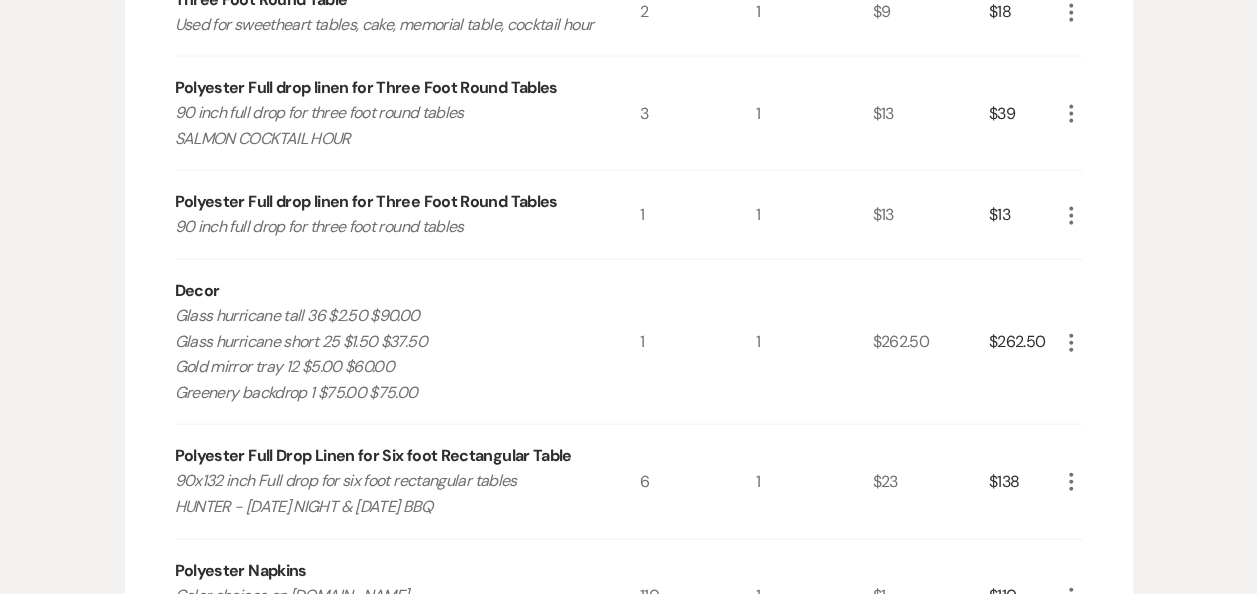 click 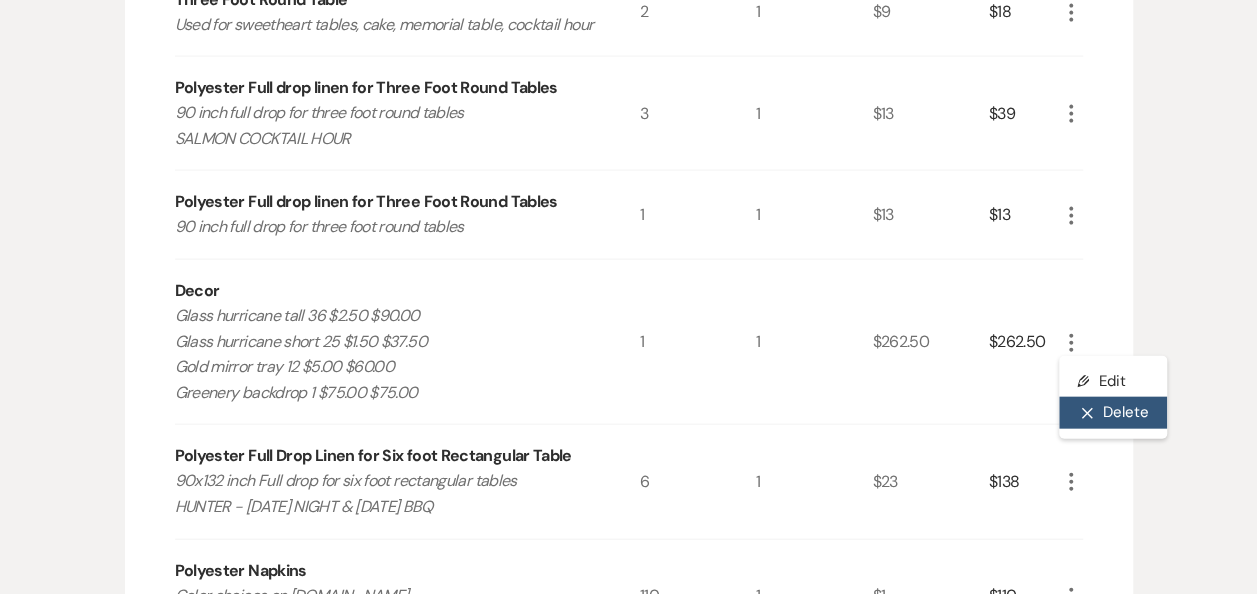 click on "X Delete" at bounding box center (1113, 413) 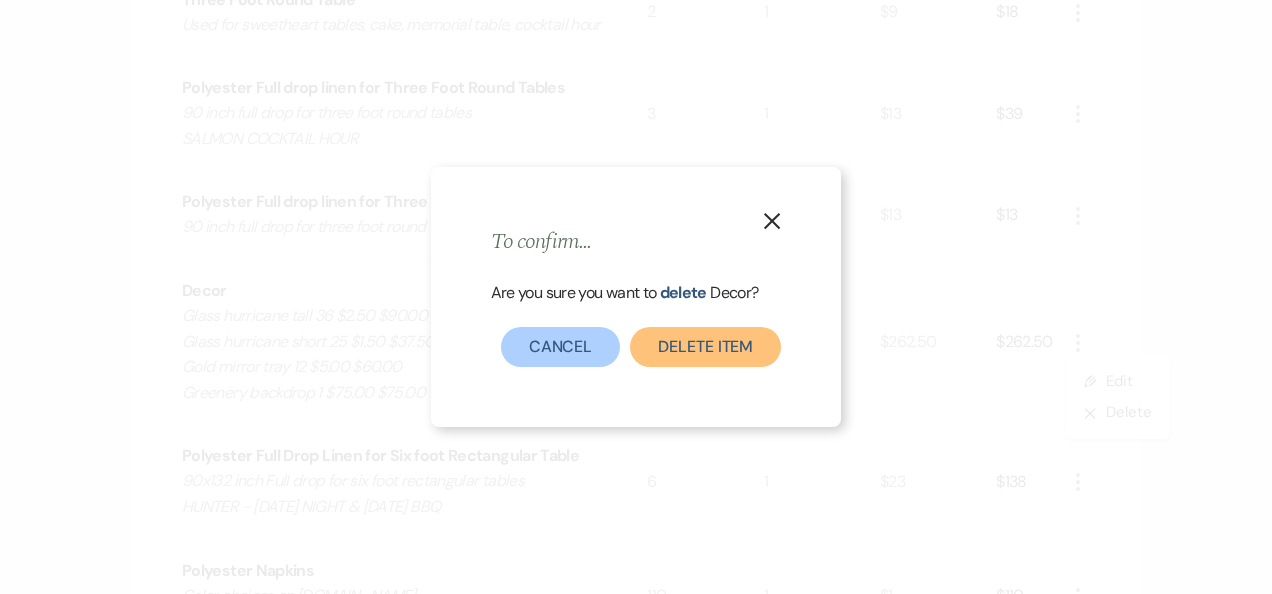 click on "Delete Item" at bounding box center [705, 347] 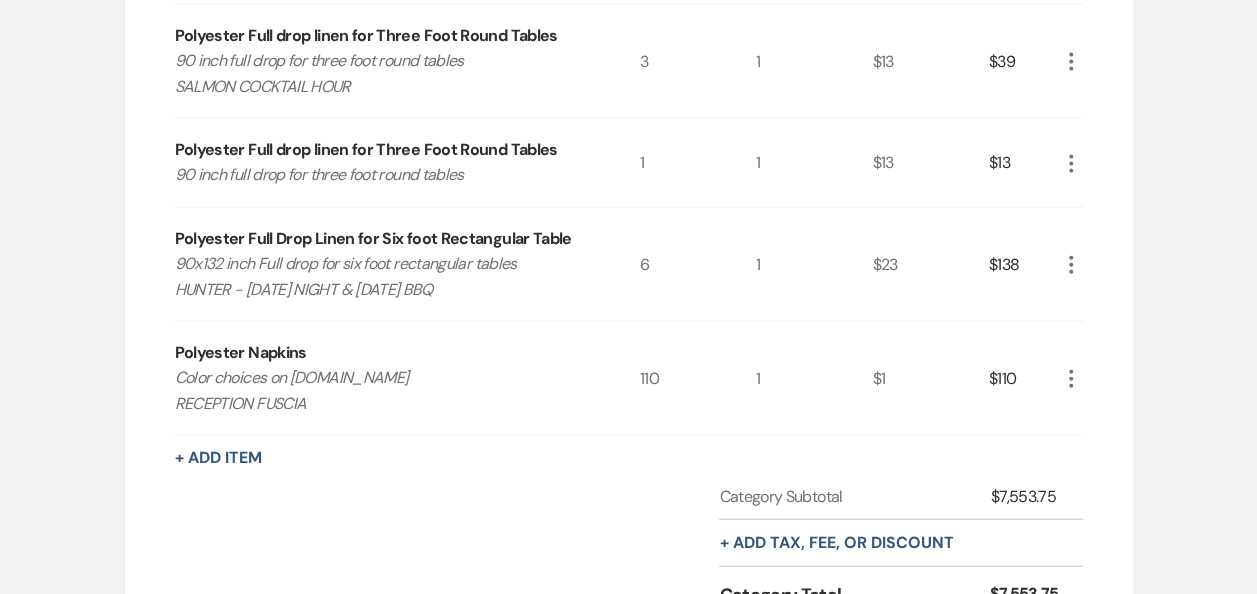 scroll, scrollTop: 2125, scrollLeft: 0, axis: vertical 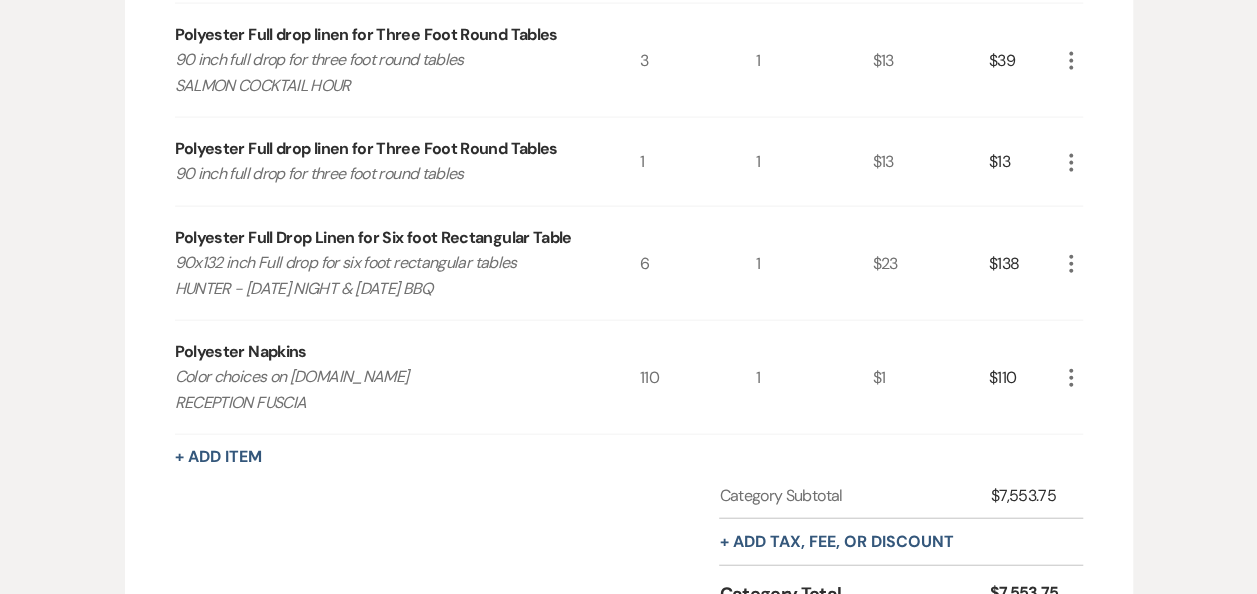 click on "More" 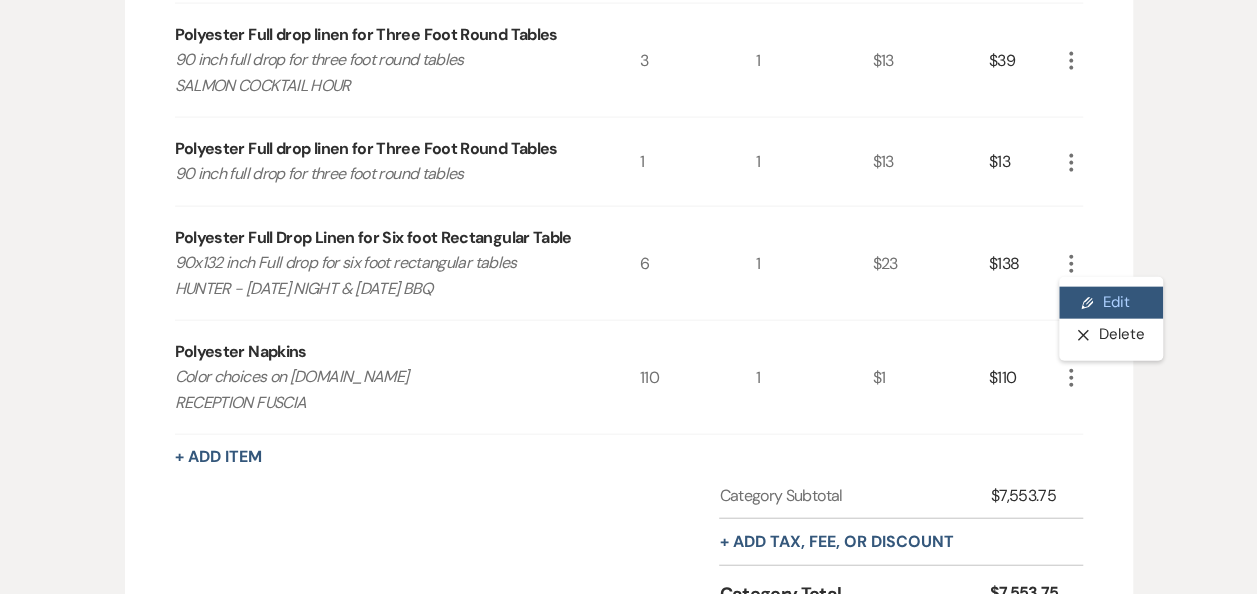 click on "Pencil Edit" at bounding box center [1111, 303] 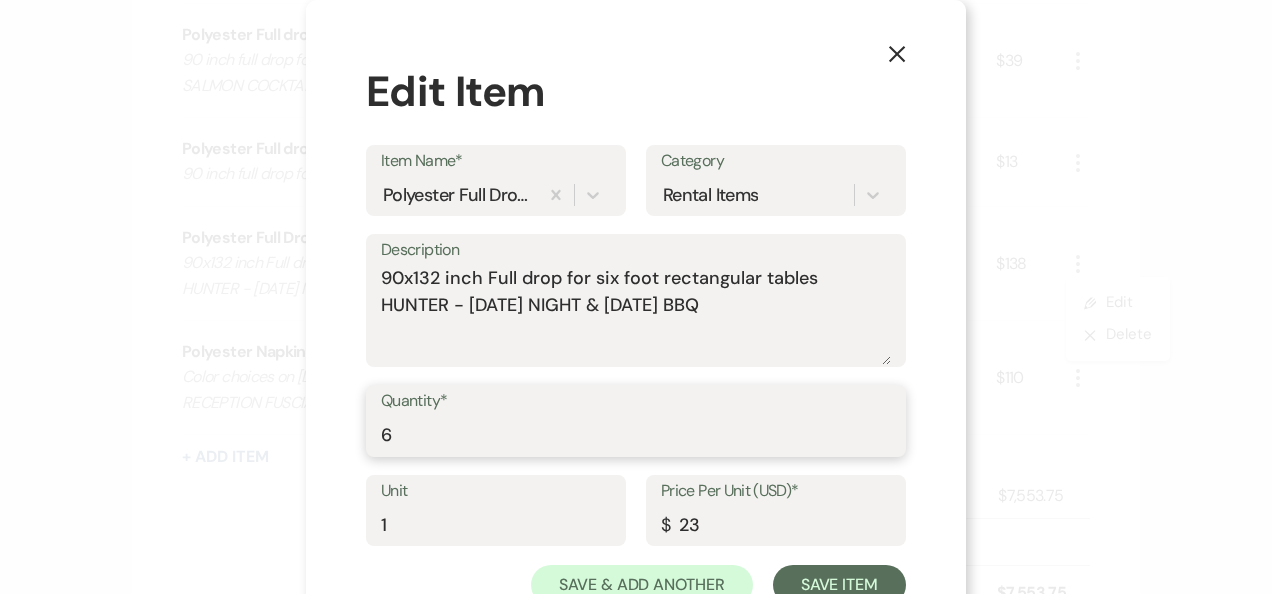 click on "6" at bounding box center [636, 435] 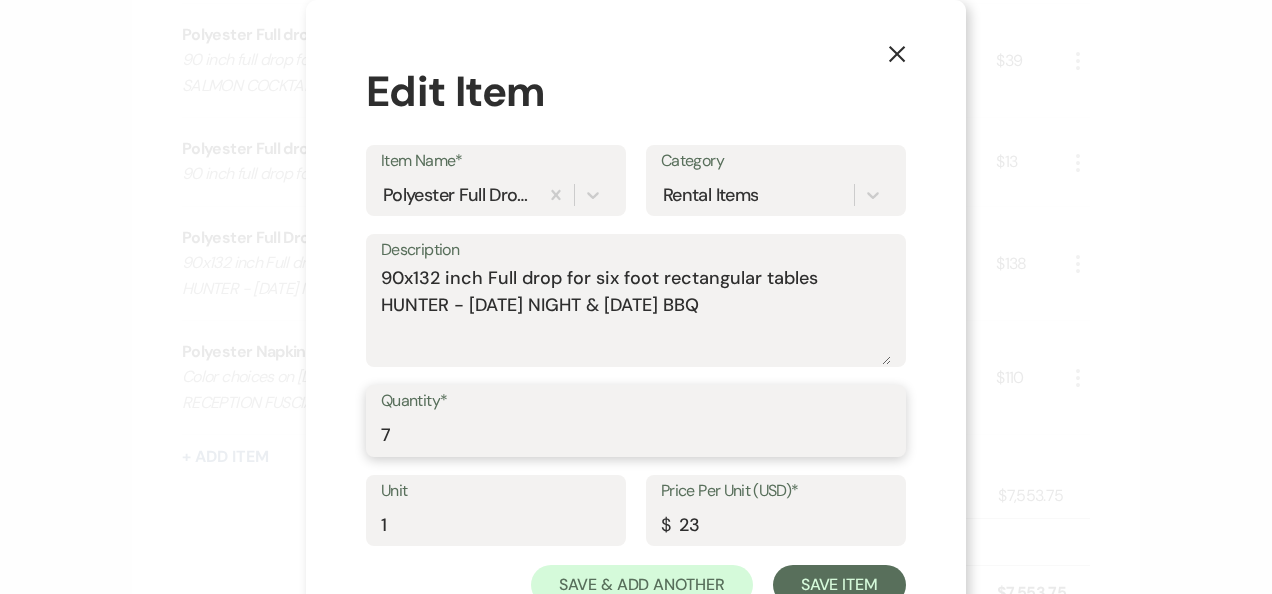 type on "7" 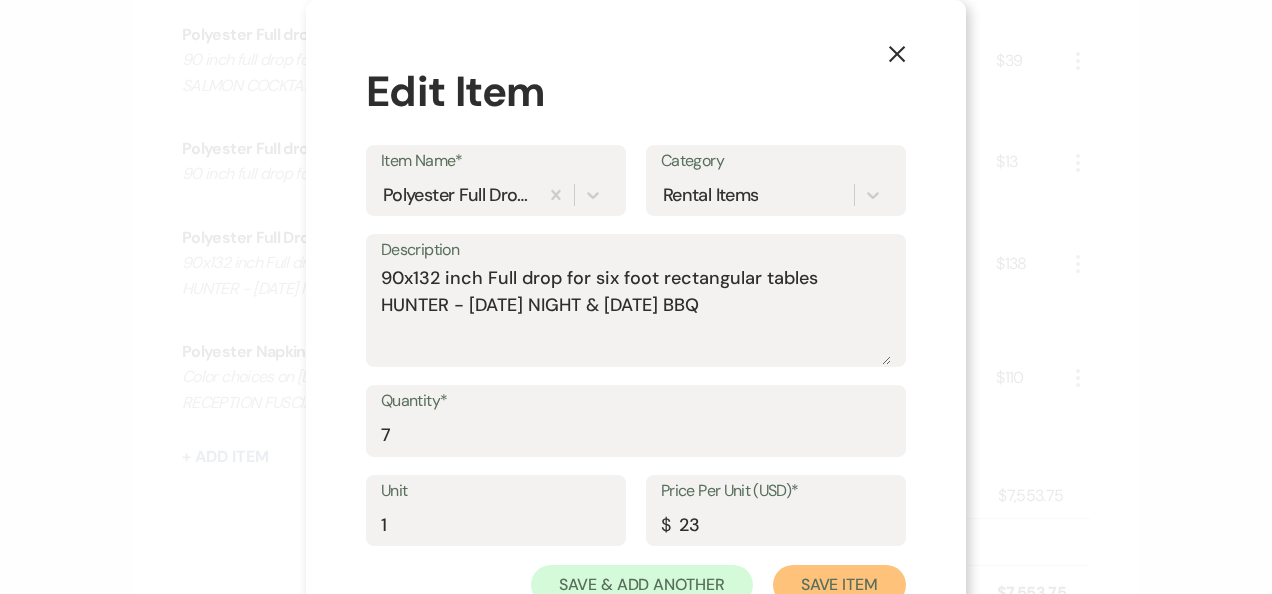 click on "Save Item" at bounding box center (839, 585) 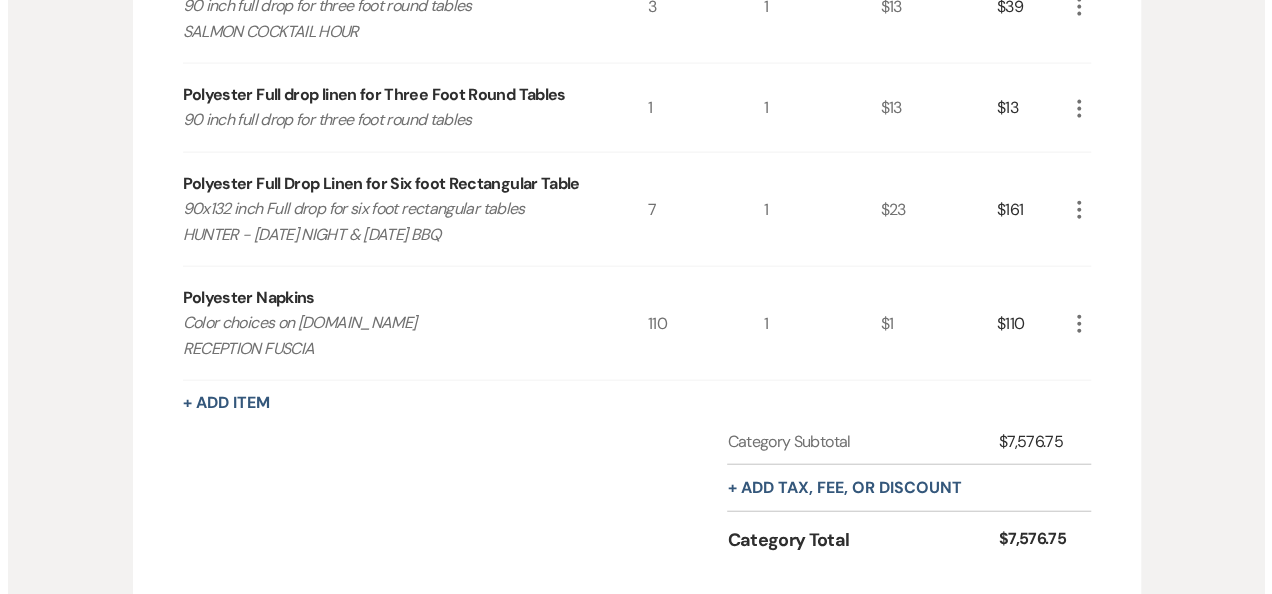 scroll, scrollTop: 2183, scrollLeft: 0, axis: vertical 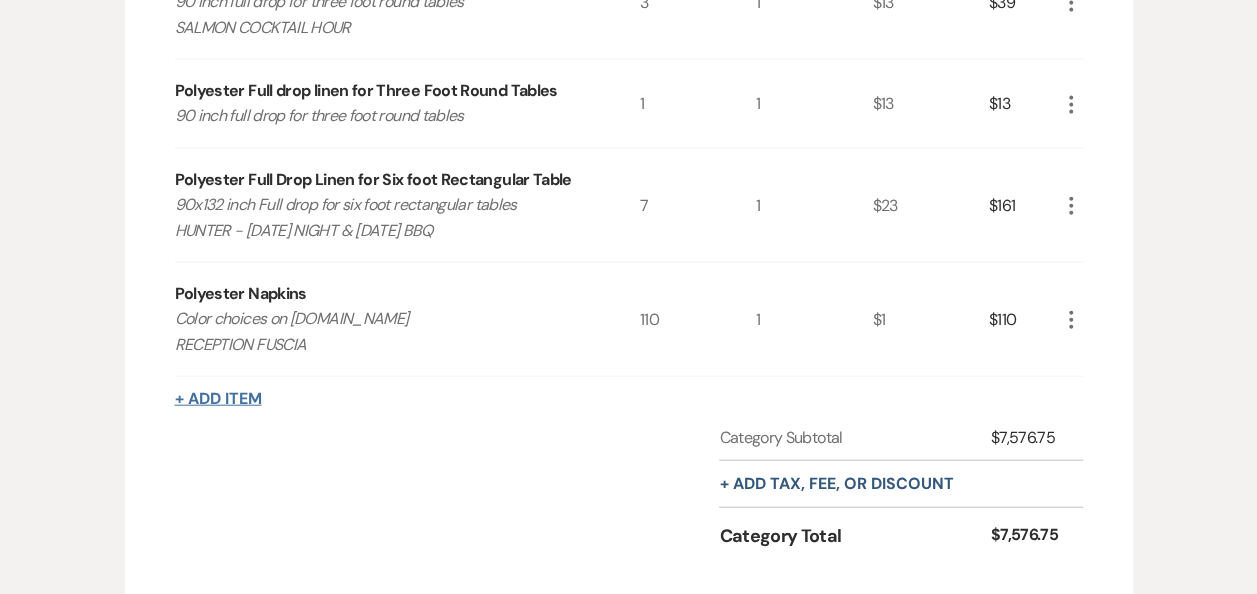 click on "+ Add Item" at bounding box center (218, 399) 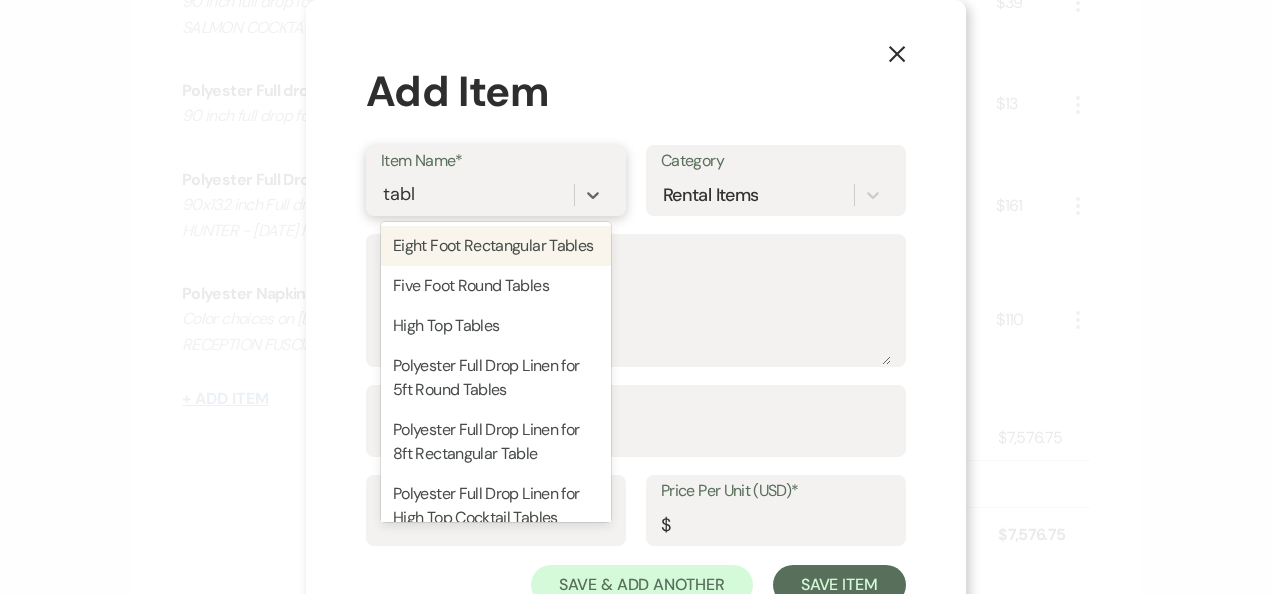 type on "table" 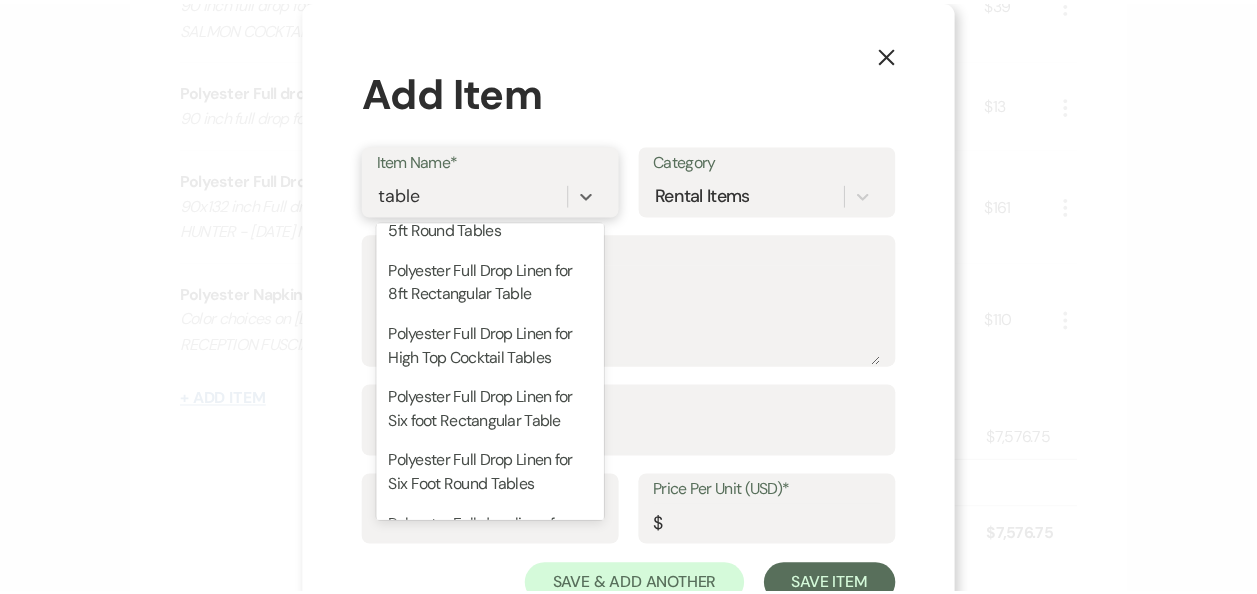 scroll, scrollTop: 168, scrollLeft: 0, axis: vertical 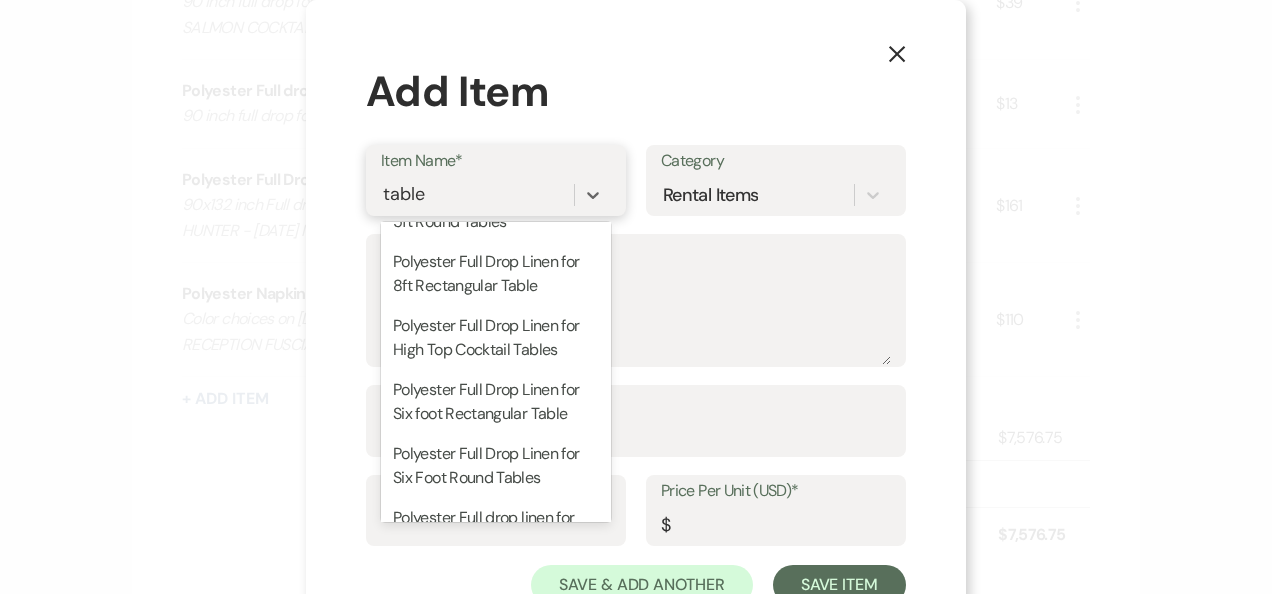 click on "Polyester Full Drop Linen for Six foot Rectangular Table" at bounding box center (496, 402) 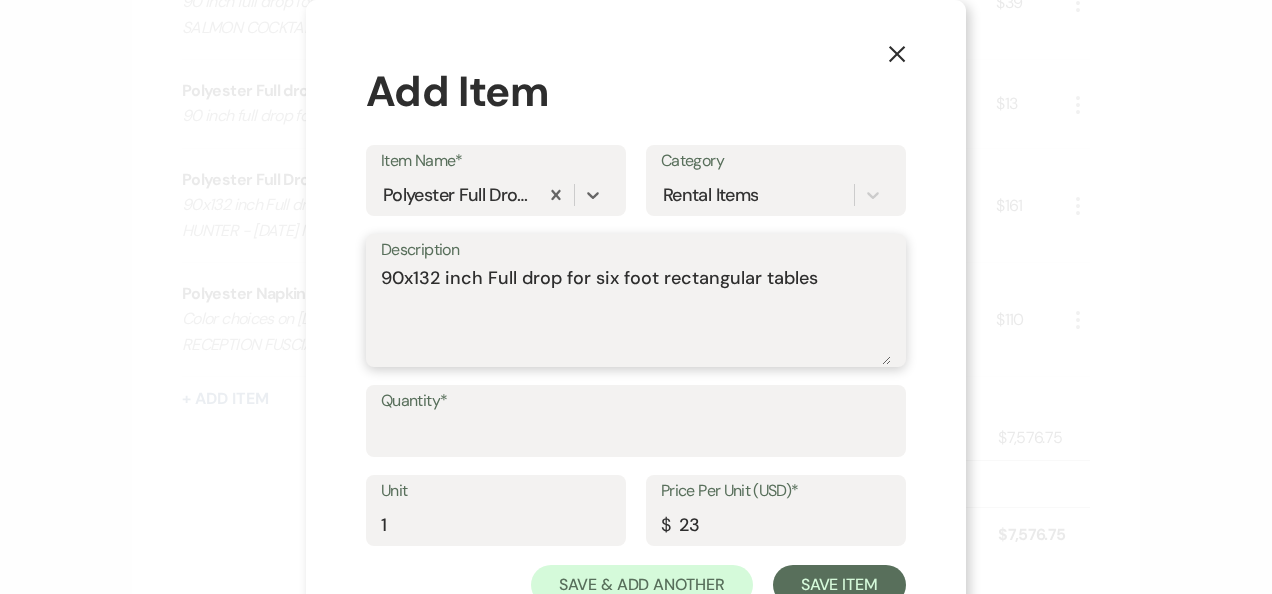 click on "90x132 inch Full drop for six foot rectangular tables" at bounding box center [636, 315] 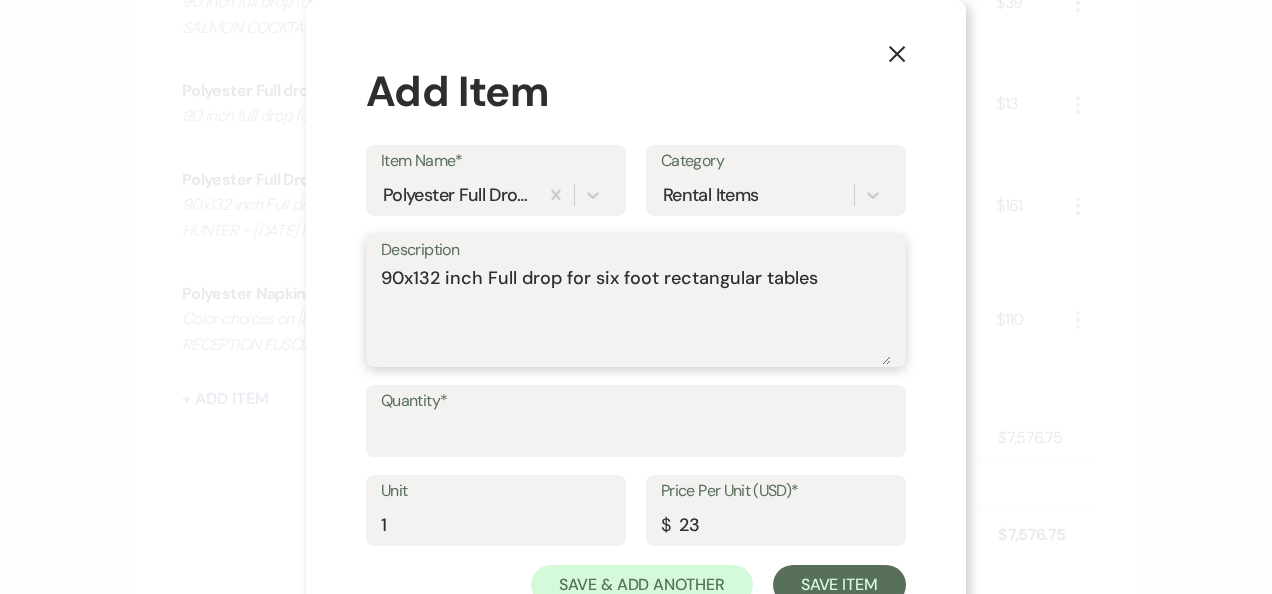 click on "90x132 inch Full drop for six foot rectangular tables" at bounding box center (636, 315) 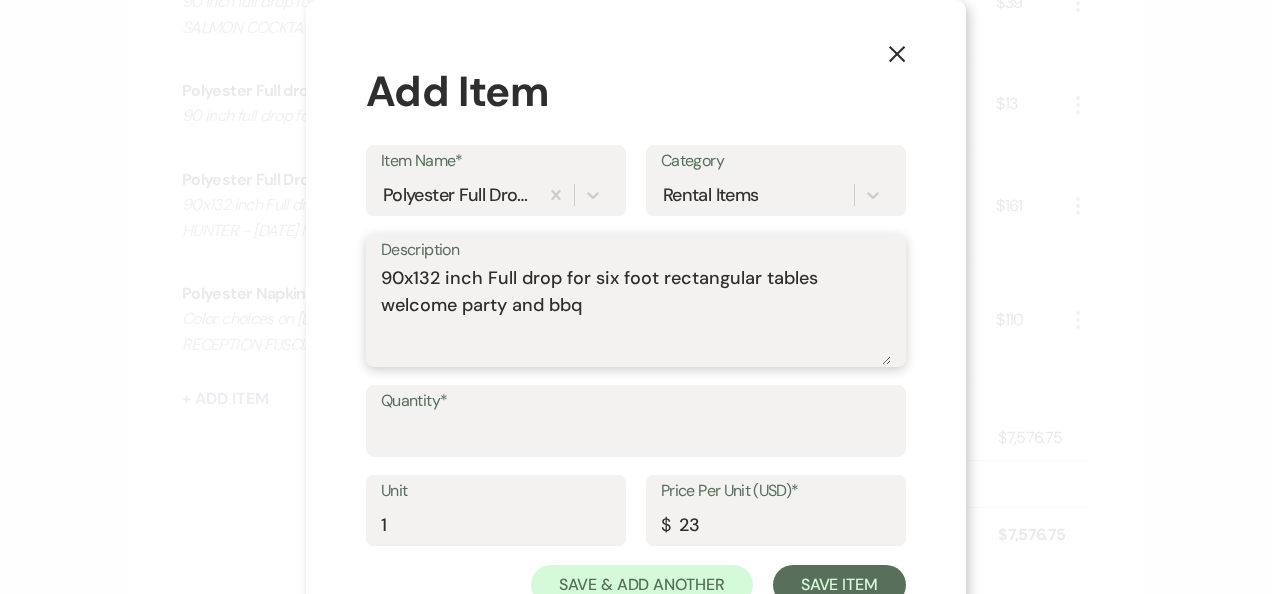 type on "90x132 inch Full drop for six foot rectangular tables
welcome party and bbq" 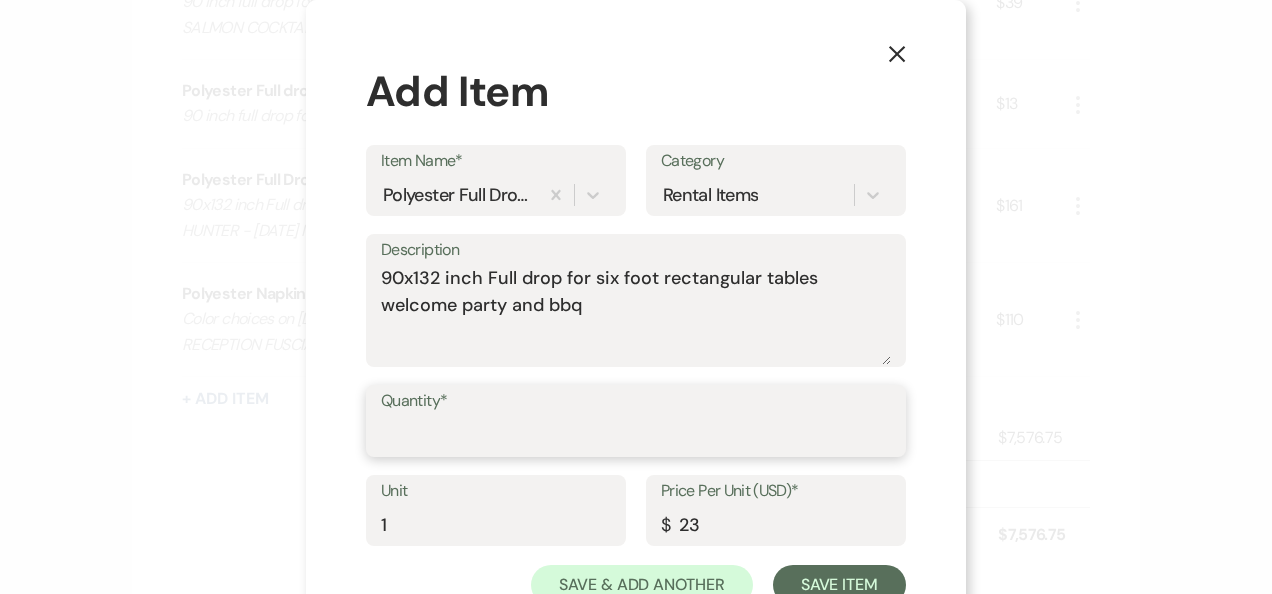 click on "Quantity*" at bounding box center [636, 435] 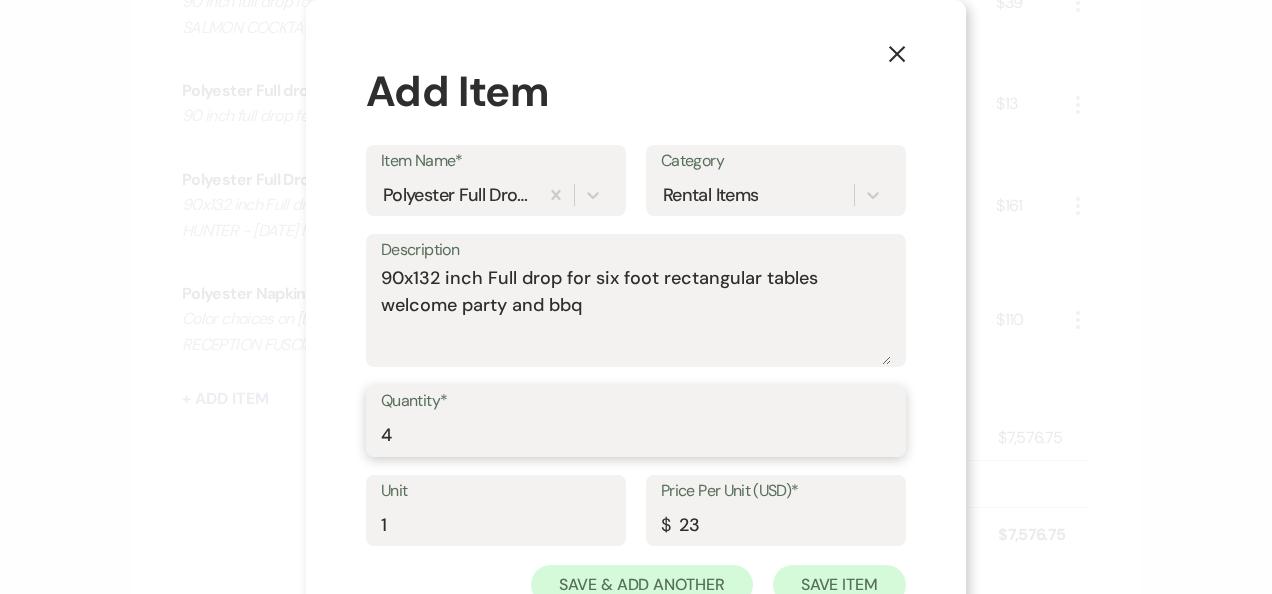 type on "4" 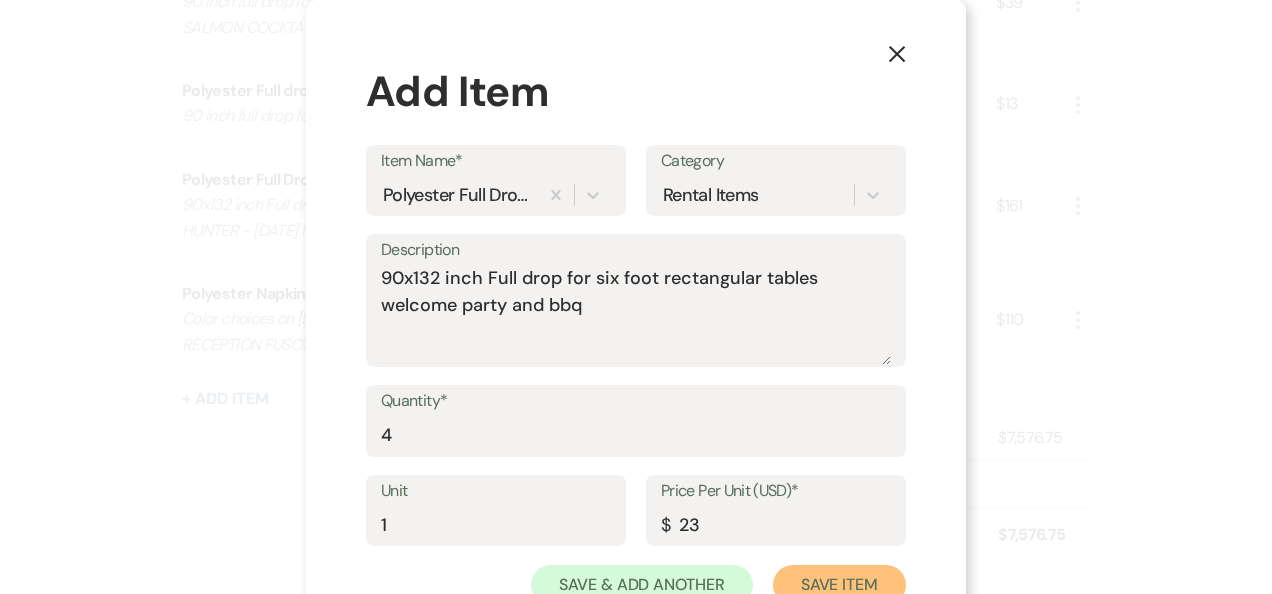 click on "Save Item" at bounding box center (839, 585) 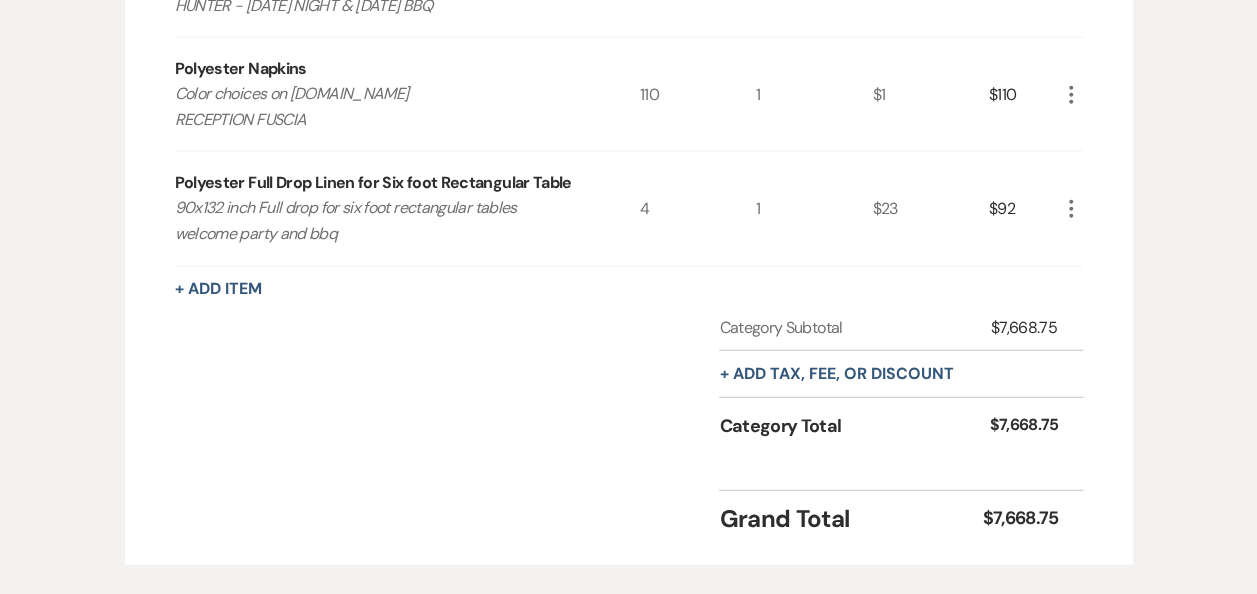 scroll, scrollTop: 2405, scrollLeft: 0, axis: vertical 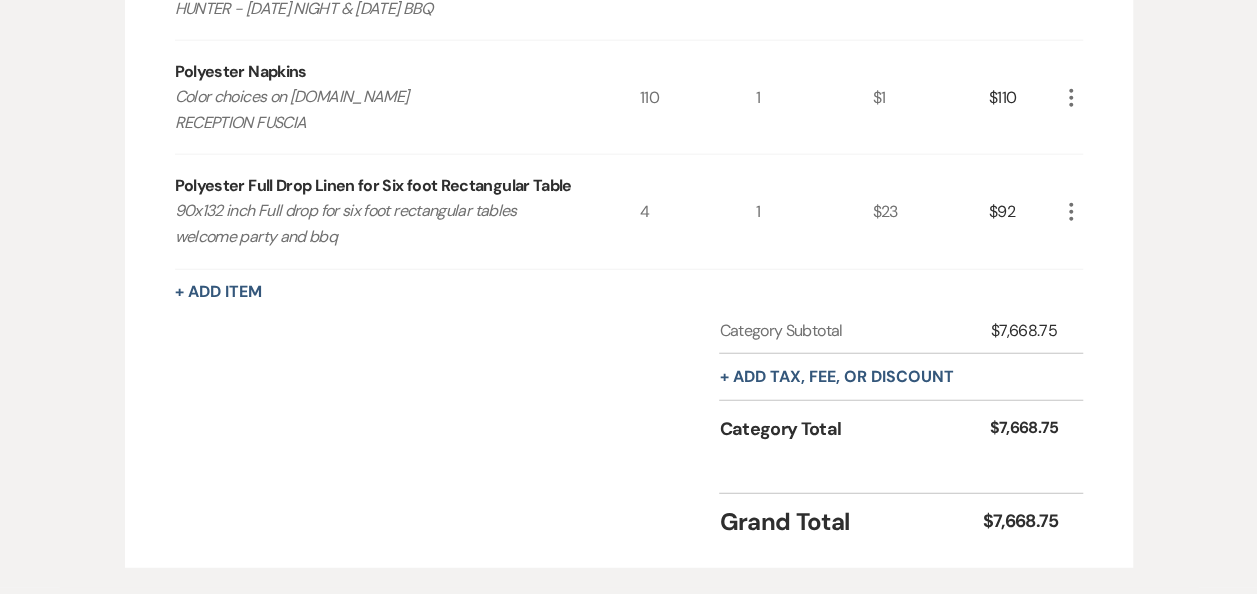 click on "+ Add Item" at bounding box center [218, 292] 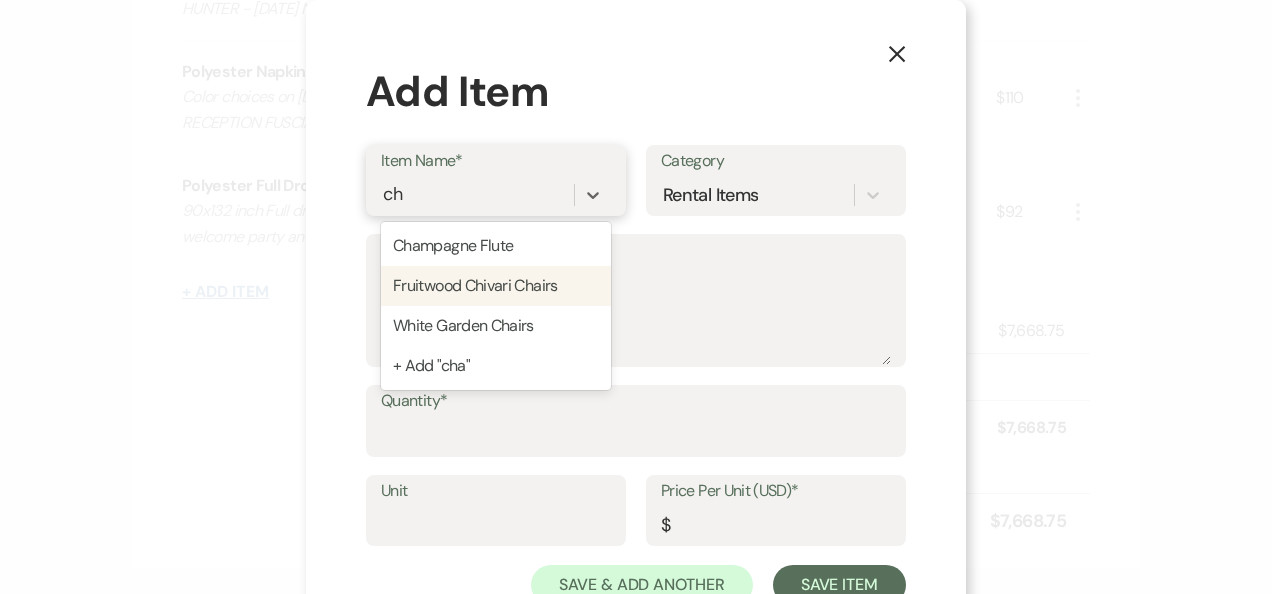 type on "c" 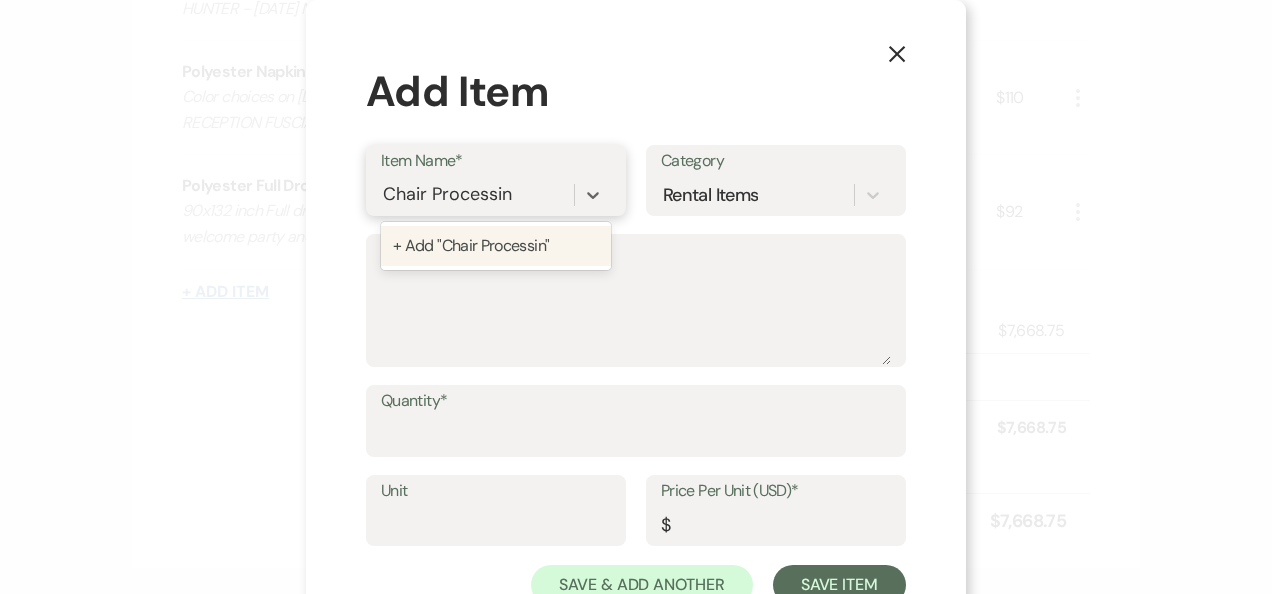 type on "Chair Processing" 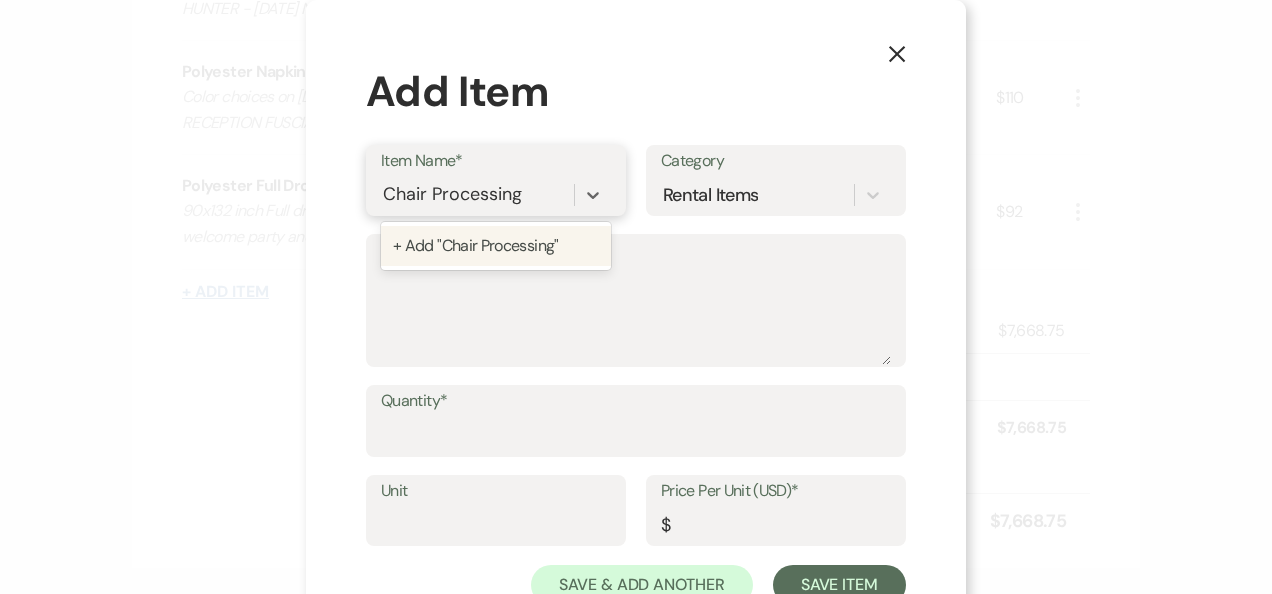click on "+ Add "Chair Processing"" at bounding box center [496, 246] 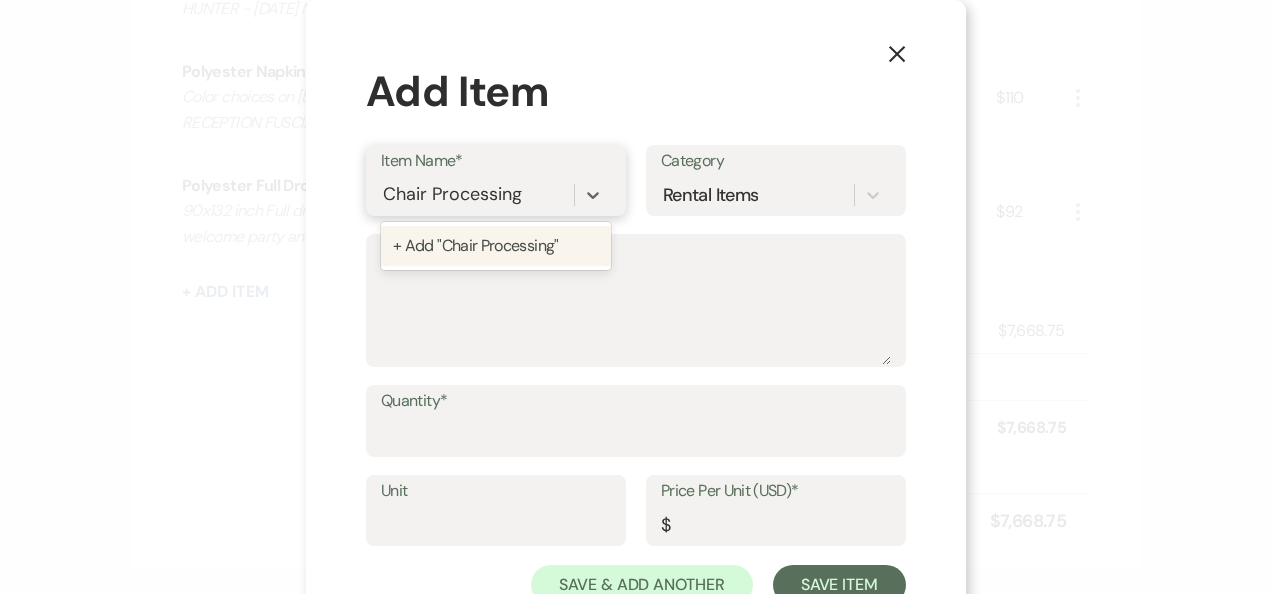 type 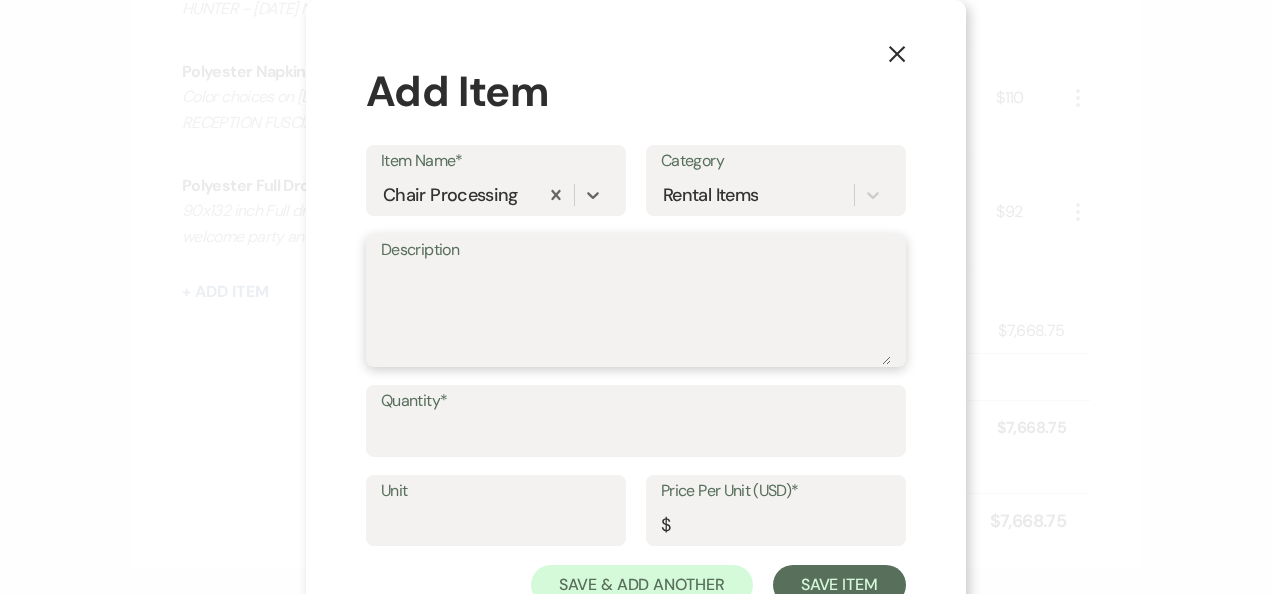 click on "Description" at bounding box center (636, 315) 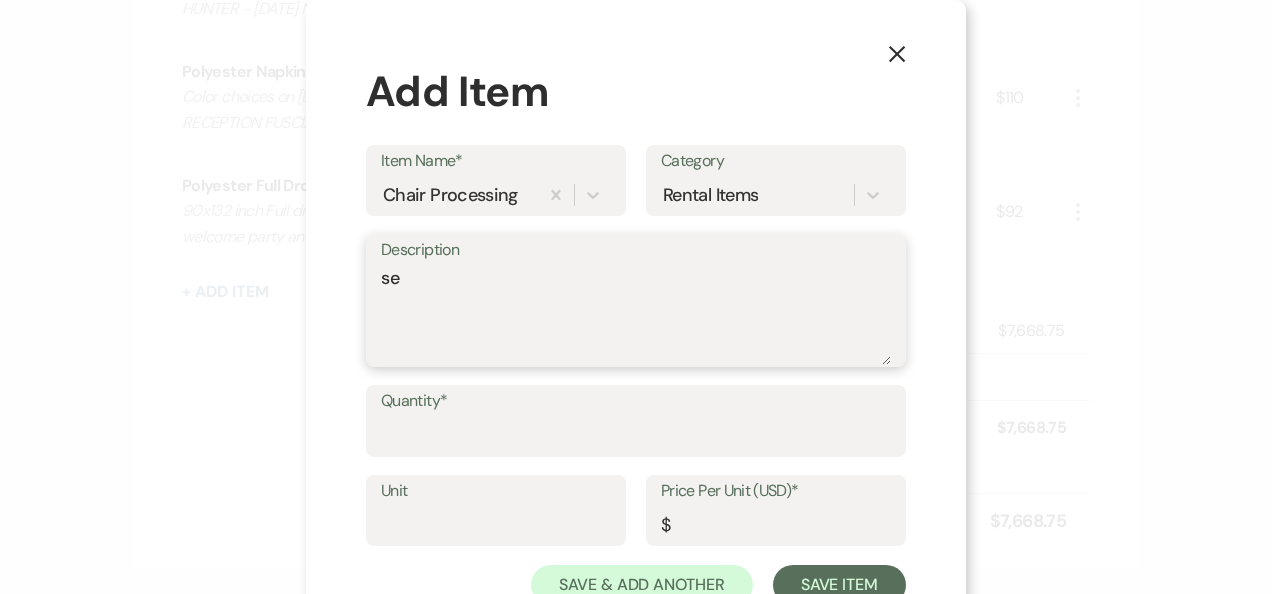 type on "s" 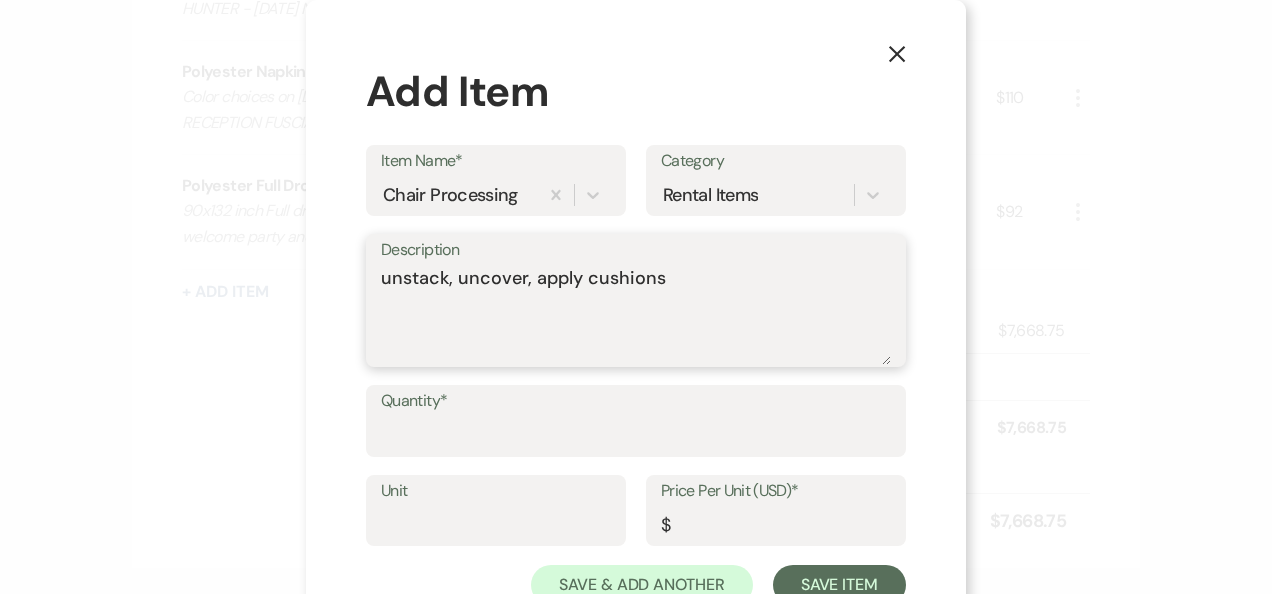 type on "unstack, uncover, apply cushions" 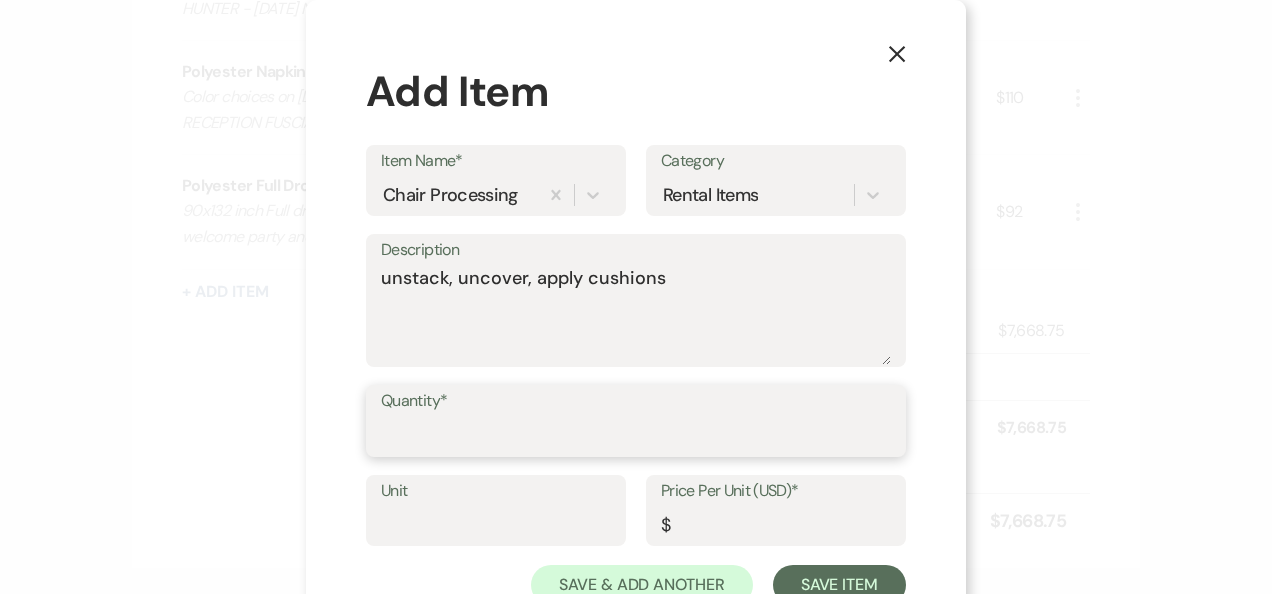 click on "Quantity*" at bounding box center [636, 435] 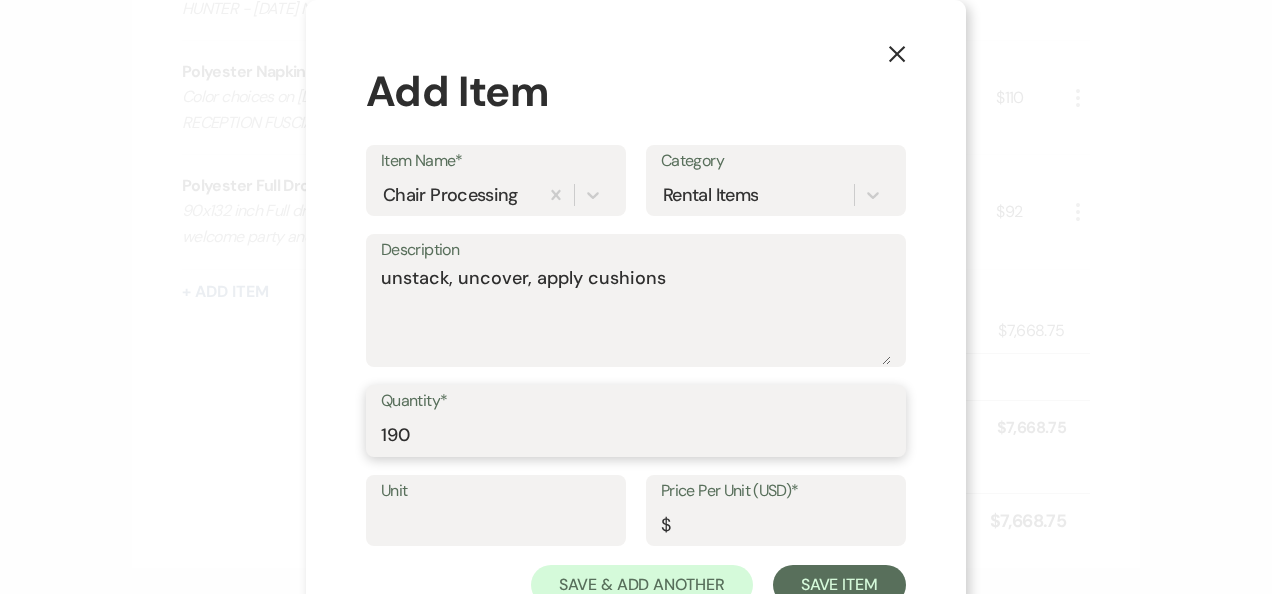 type on "190" 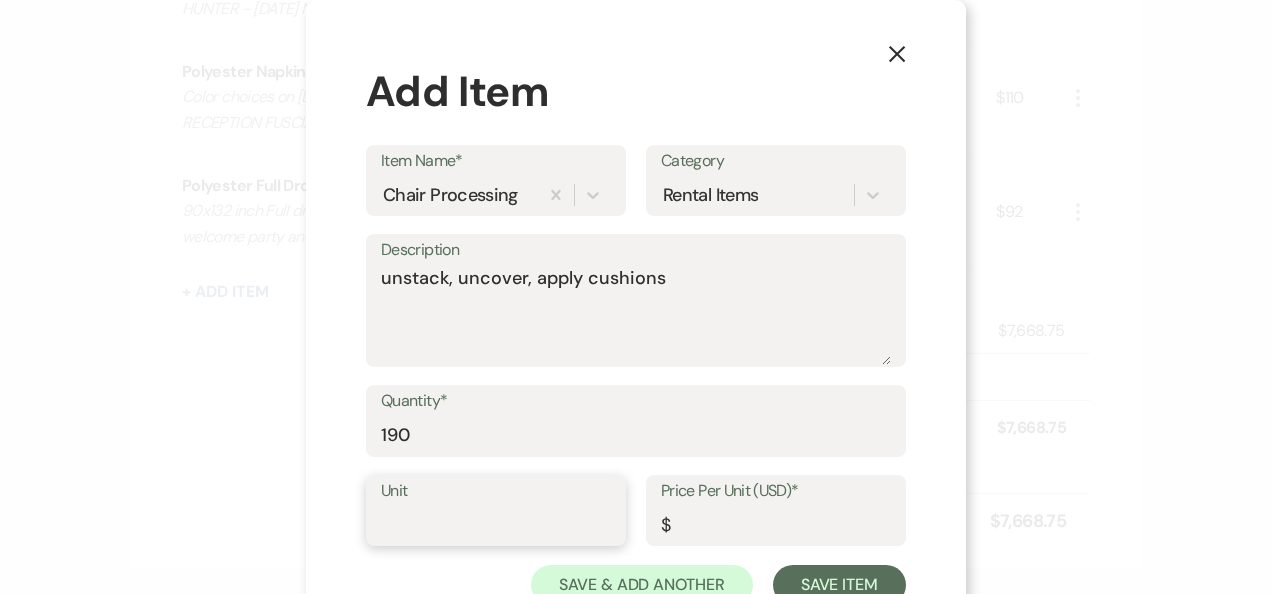 click on "Unit" at bounding box center [496, 524] 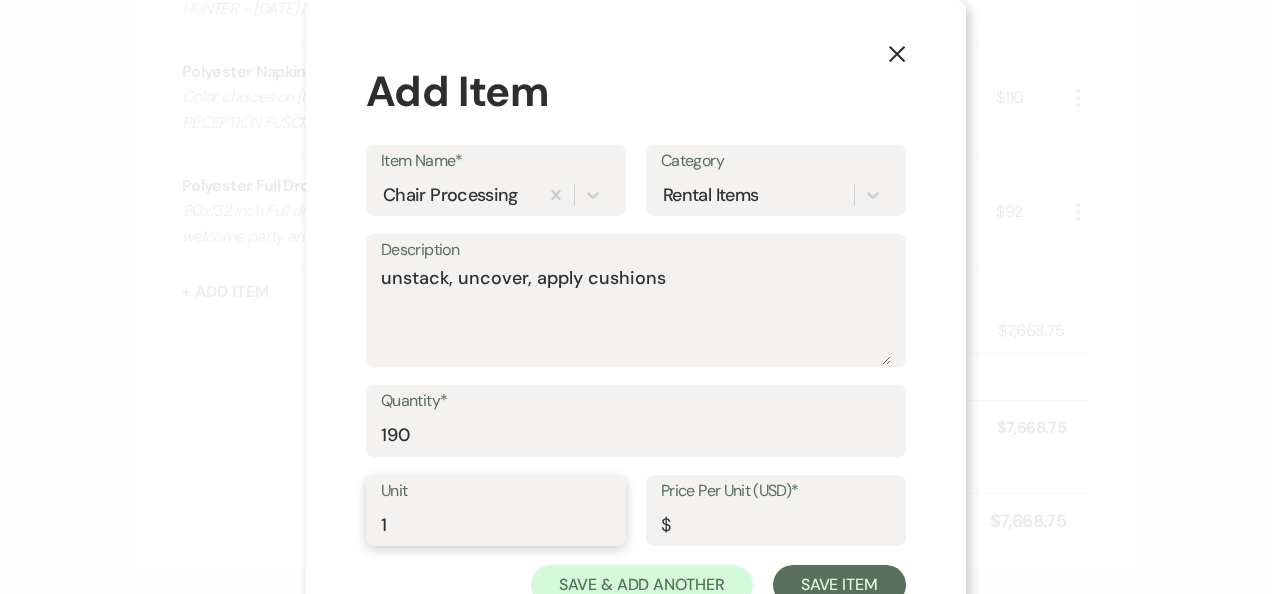 type on "1" 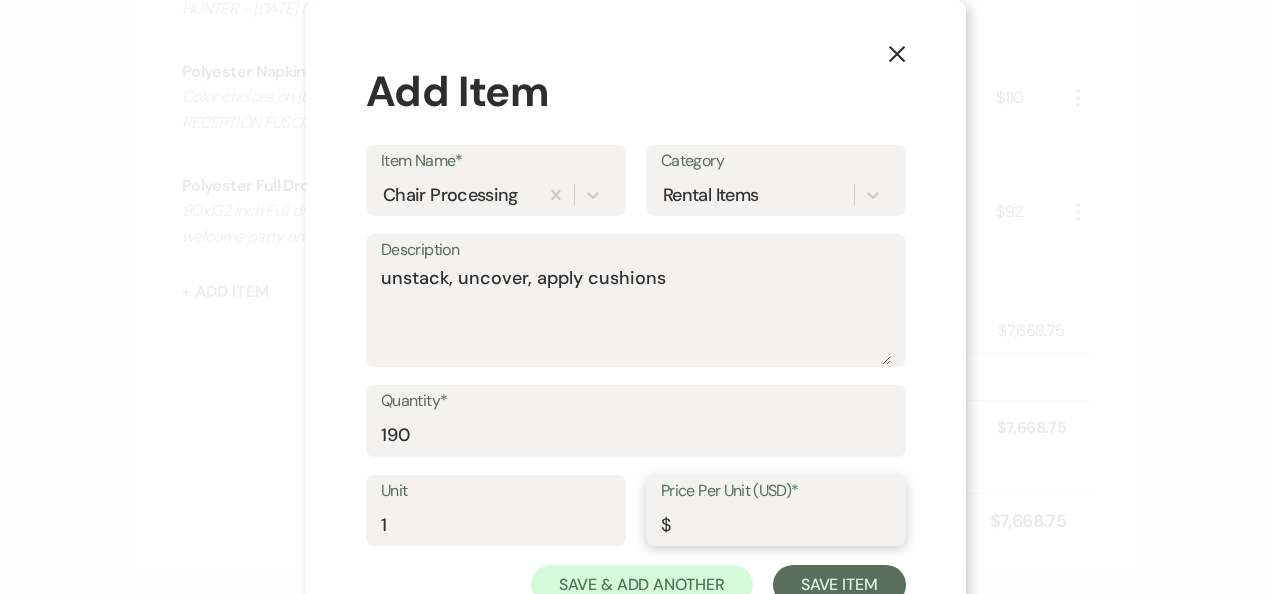 click on "Price Per Unit (USD)*" at bounding box center [776, 524] 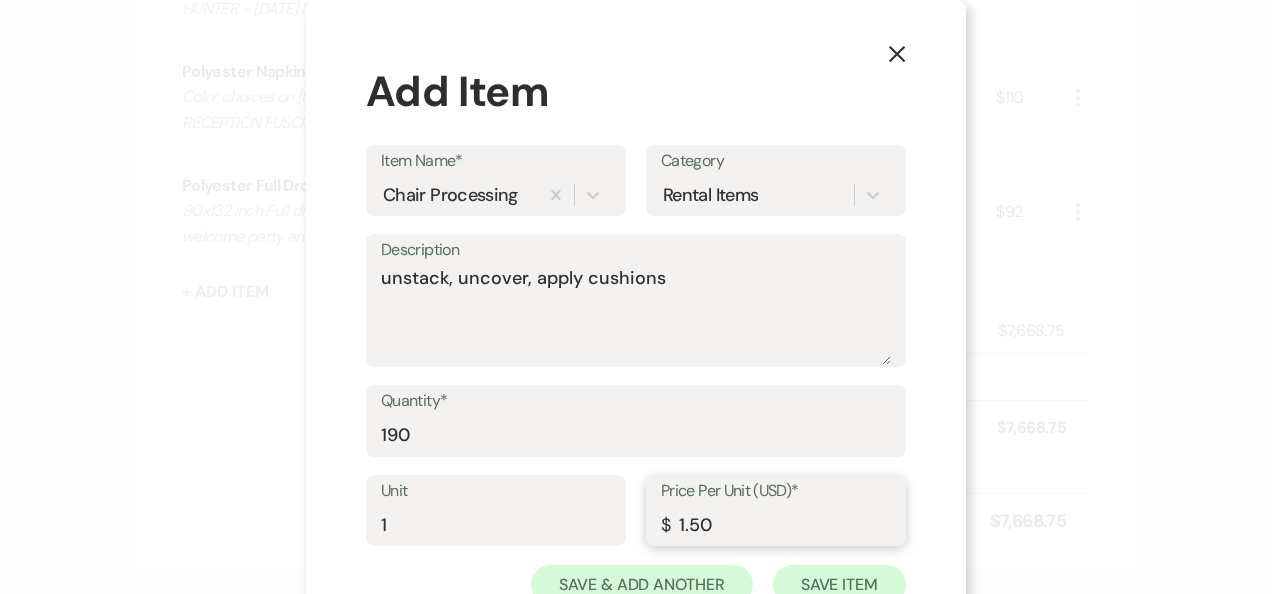 type on "1.50" 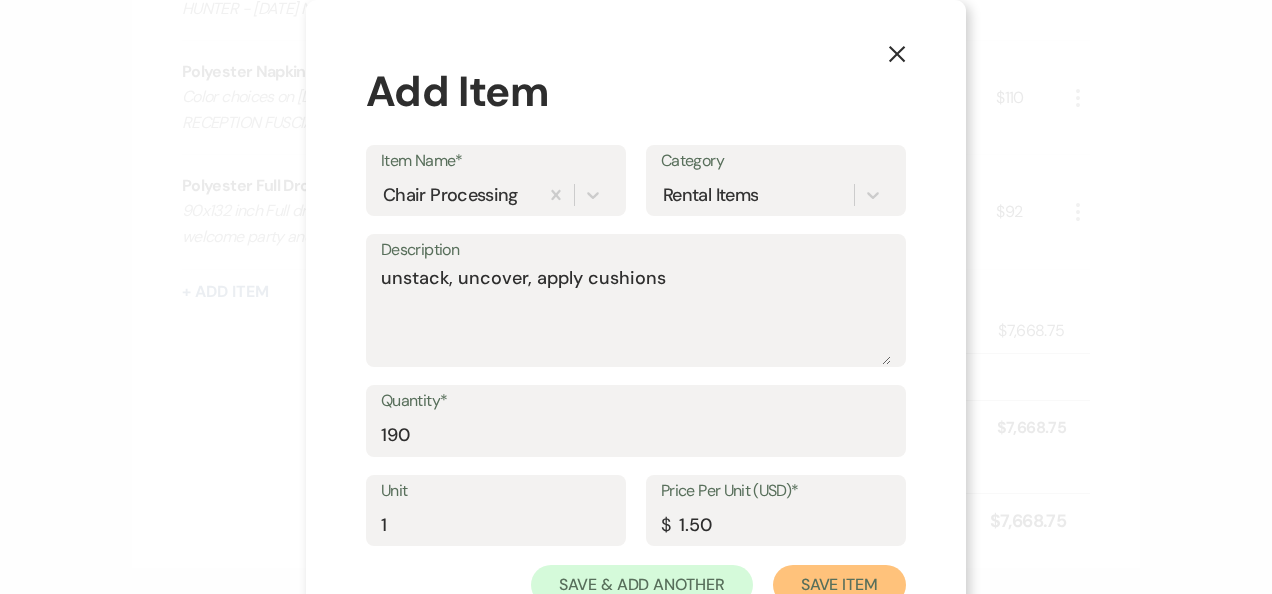 click on "Save Item" at bounding box center [839, 585] 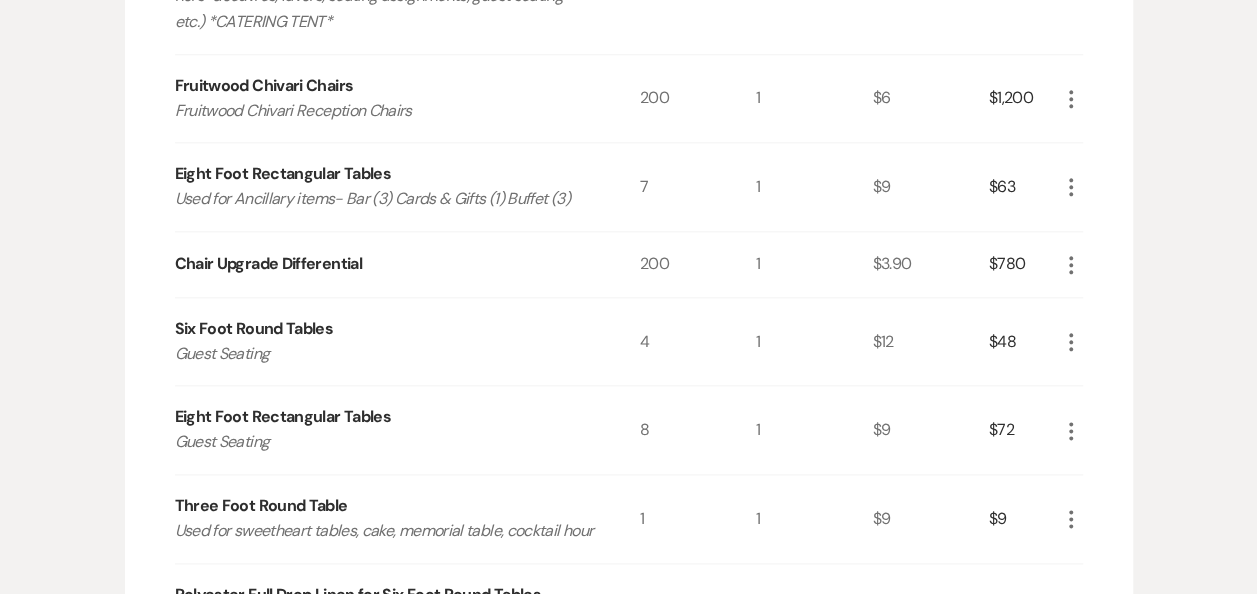 scroll, scrollTop: 0, scrollLeft: 0, axis: both 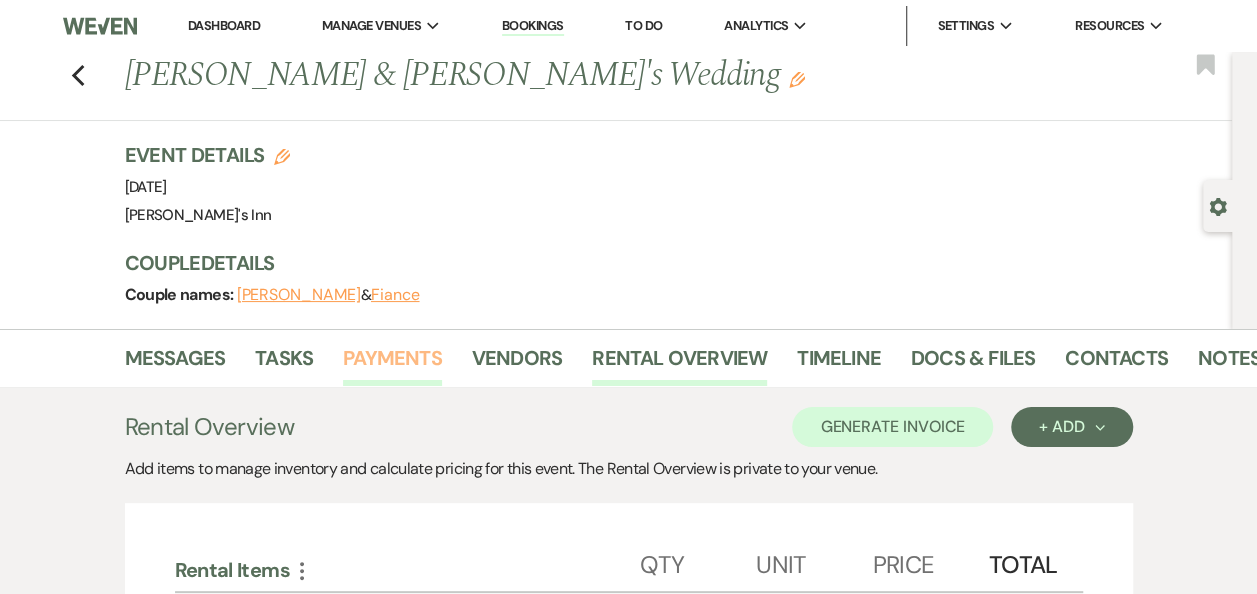 click on "Payments" at bounding box center (392, 364) 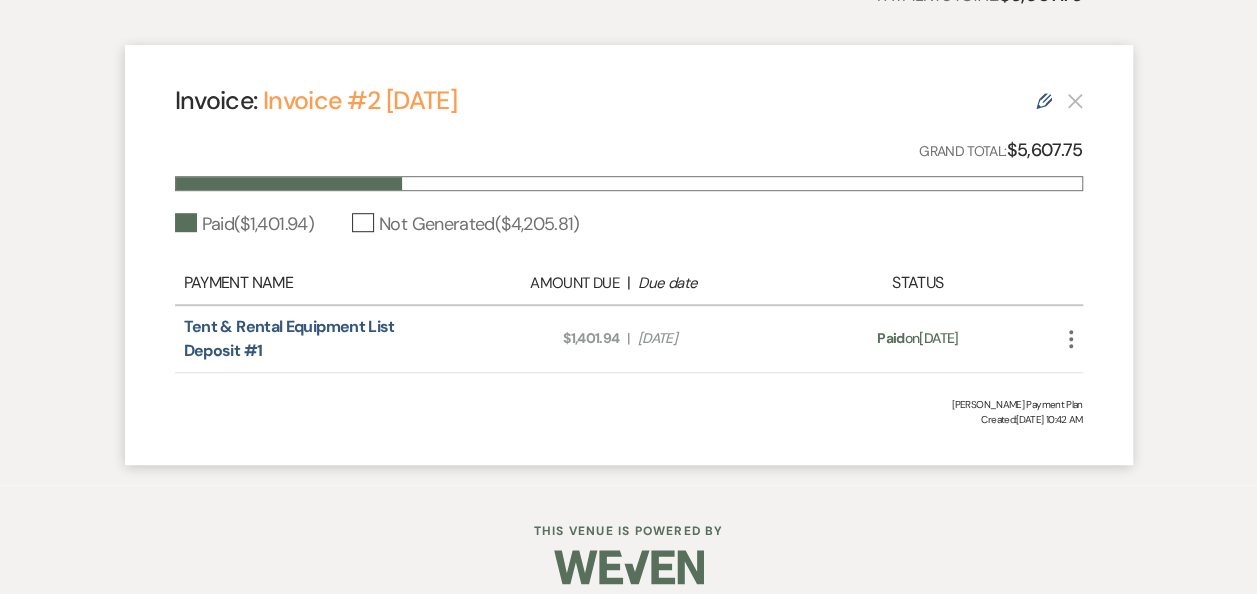scroll, scrollTop: 536, scrollLeft: 0, axis: vertical 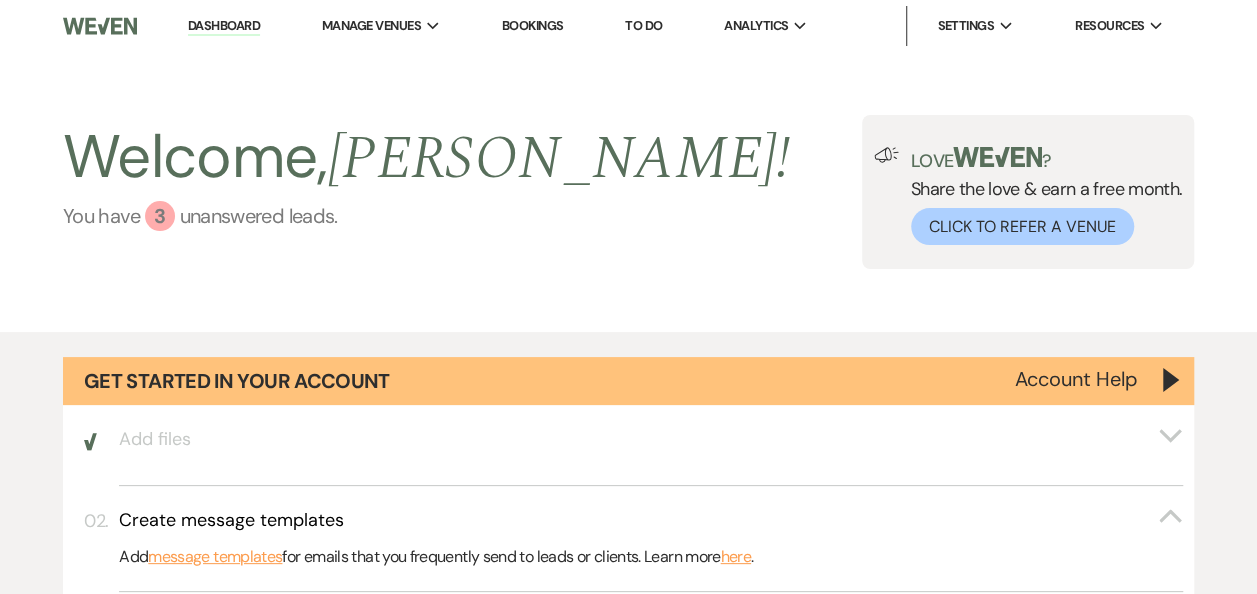 click on "You have   3   unanswered lead s ." at bounding box center [426, 216] 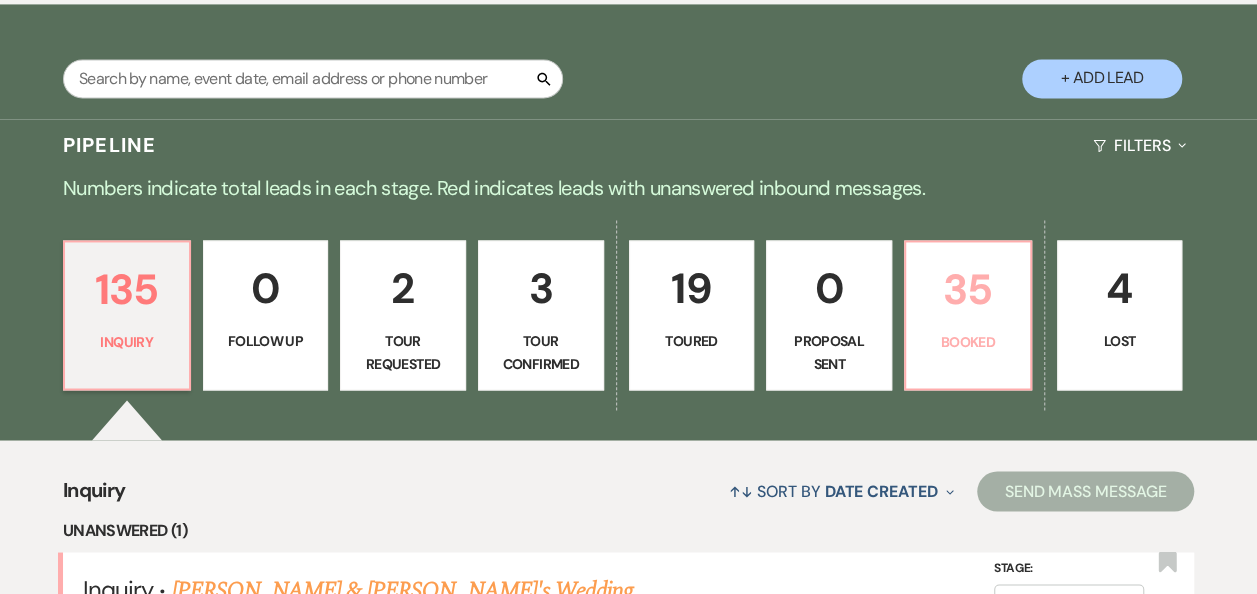 click on "Booked" at bounding box center (968, 342) 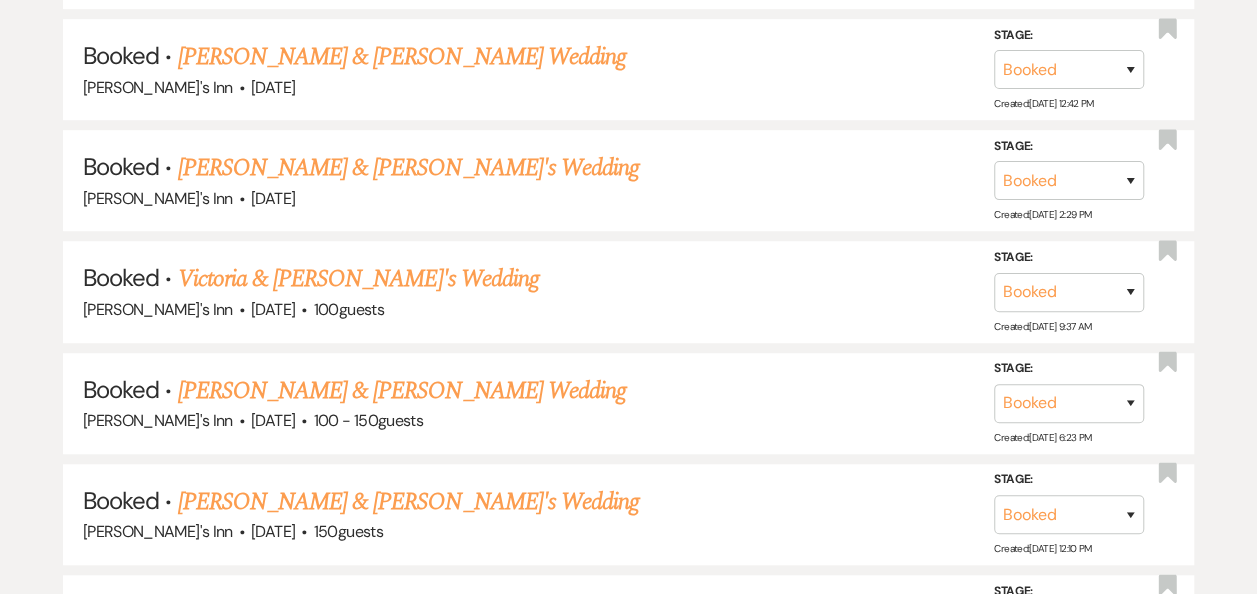 scroll, scrollTop: 5696, scrollLeft: 0, axis: vertical 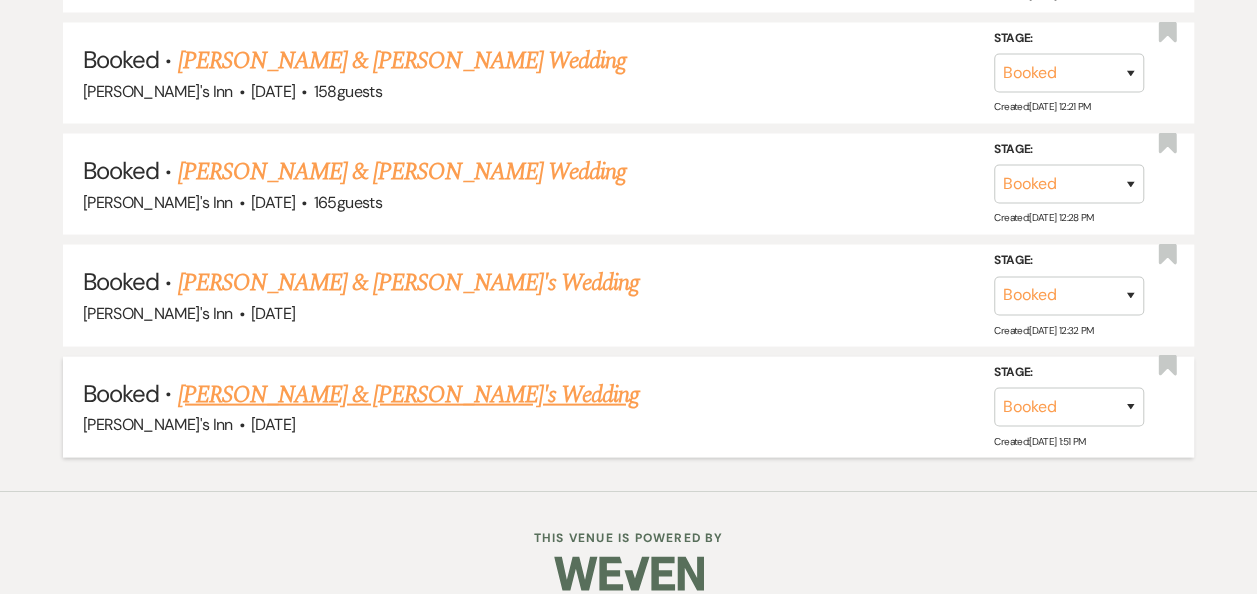 click on "[PERSON_NAME] & [PERSON_NAME]'s Wedding" at bounding box center [408, 395] 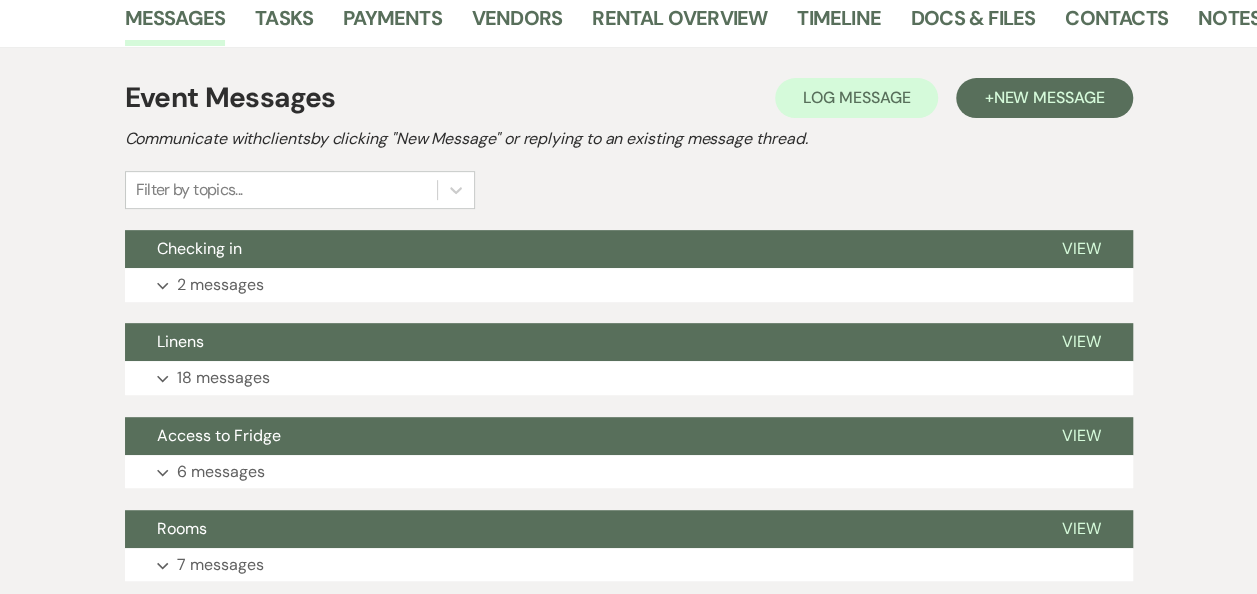 scroll, scrollTop: 290, scrollLeft: 0, axis: vertical 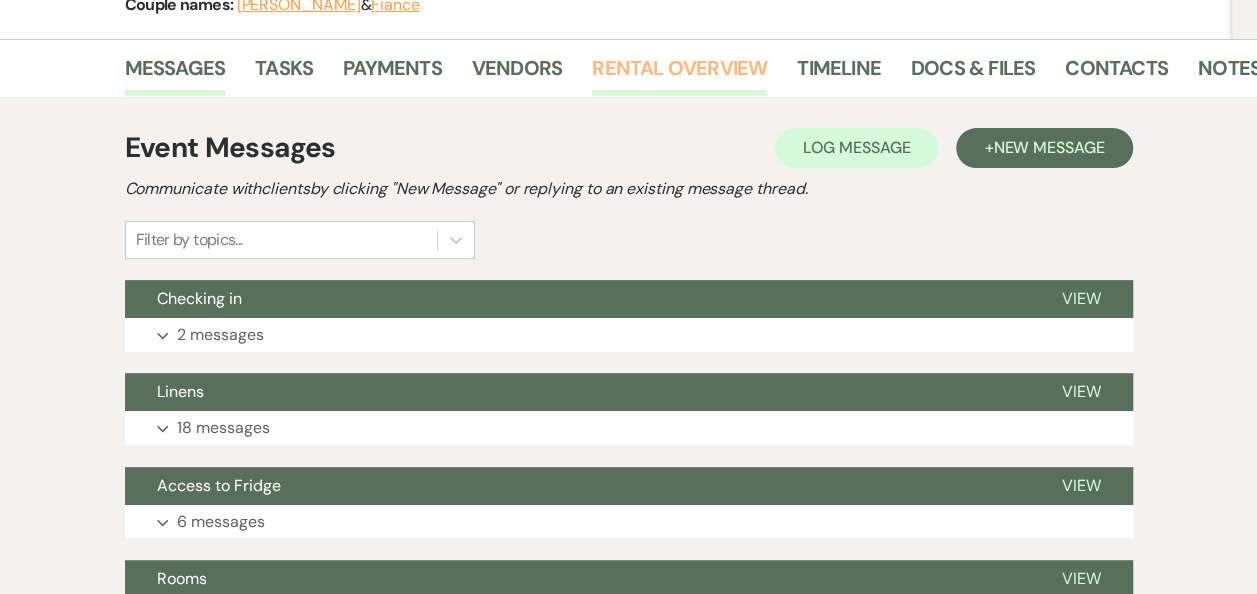 click on "Rental Overview" at bounding box center [679, 74] 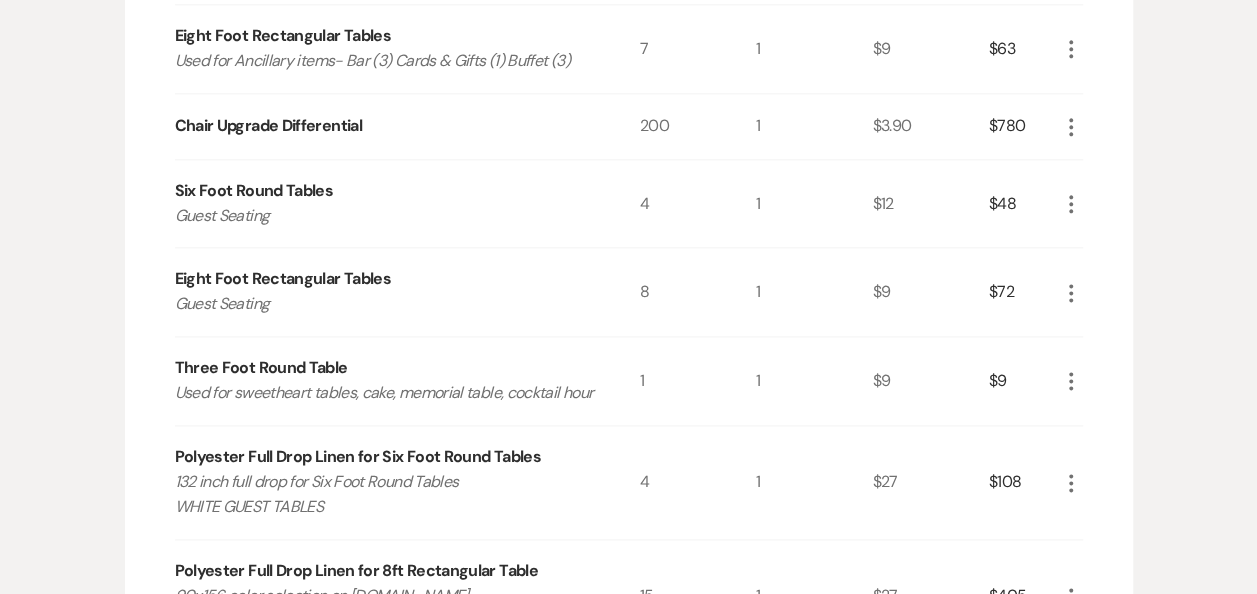 scroll, scrollTop: 1186, scrollLeft: 0, axis: vertical 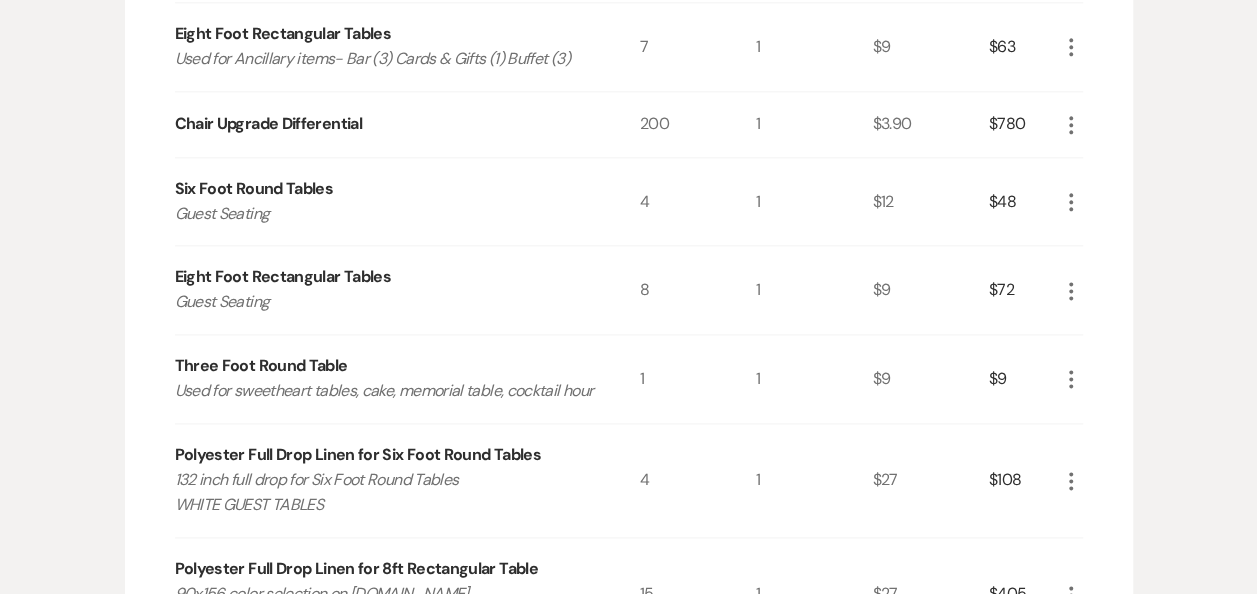 click on "More" 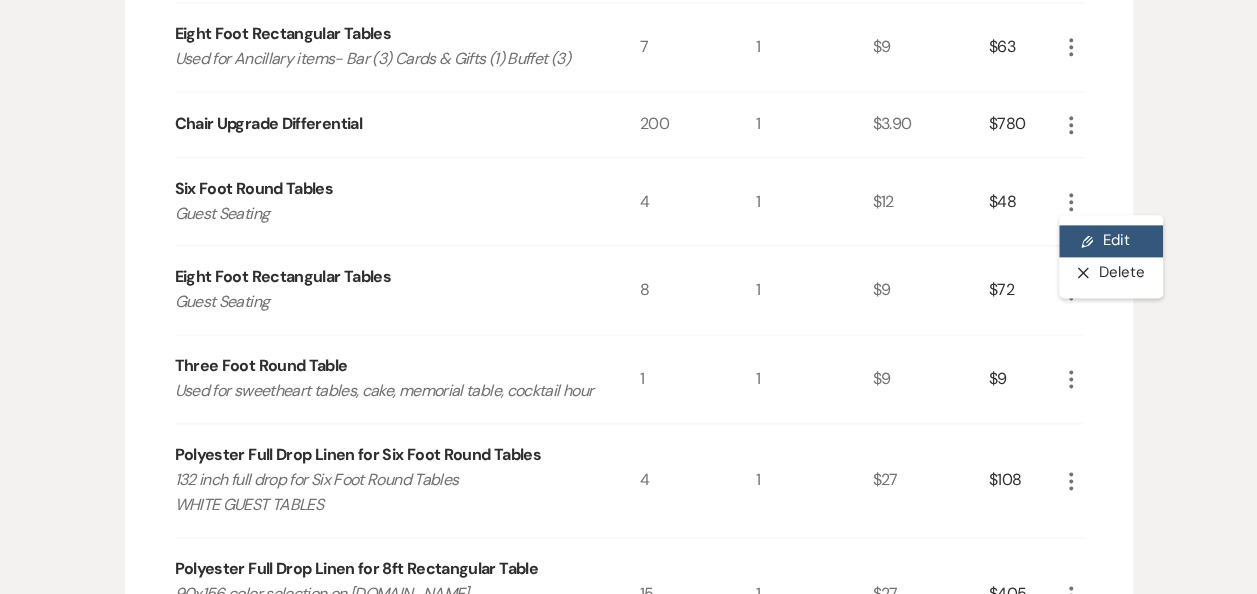 click on "Pencil Edit" at bounding box center [1111, 241] 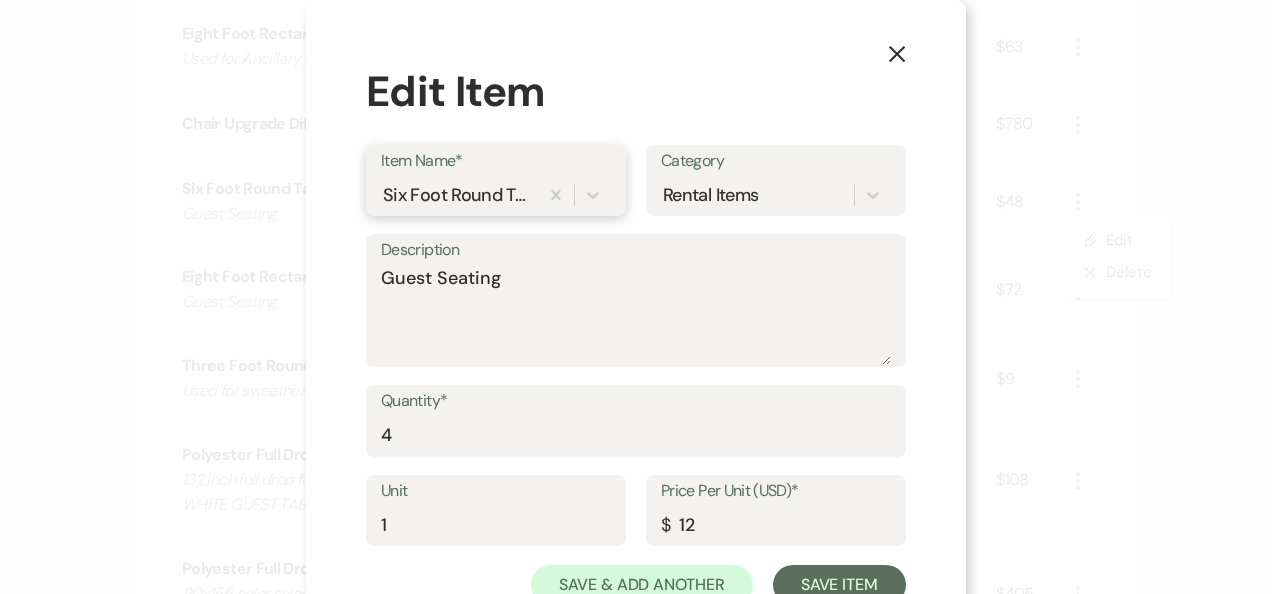 click on "Six Foot Round Tables" at bounding box center [459, 194] 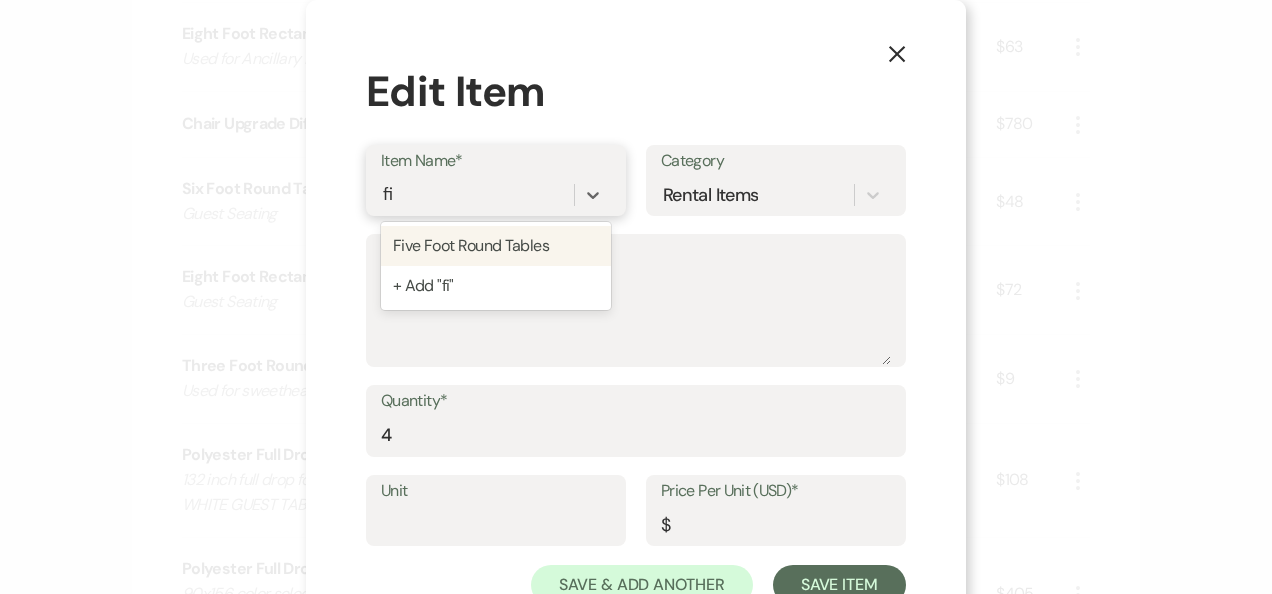 type on "fiv" 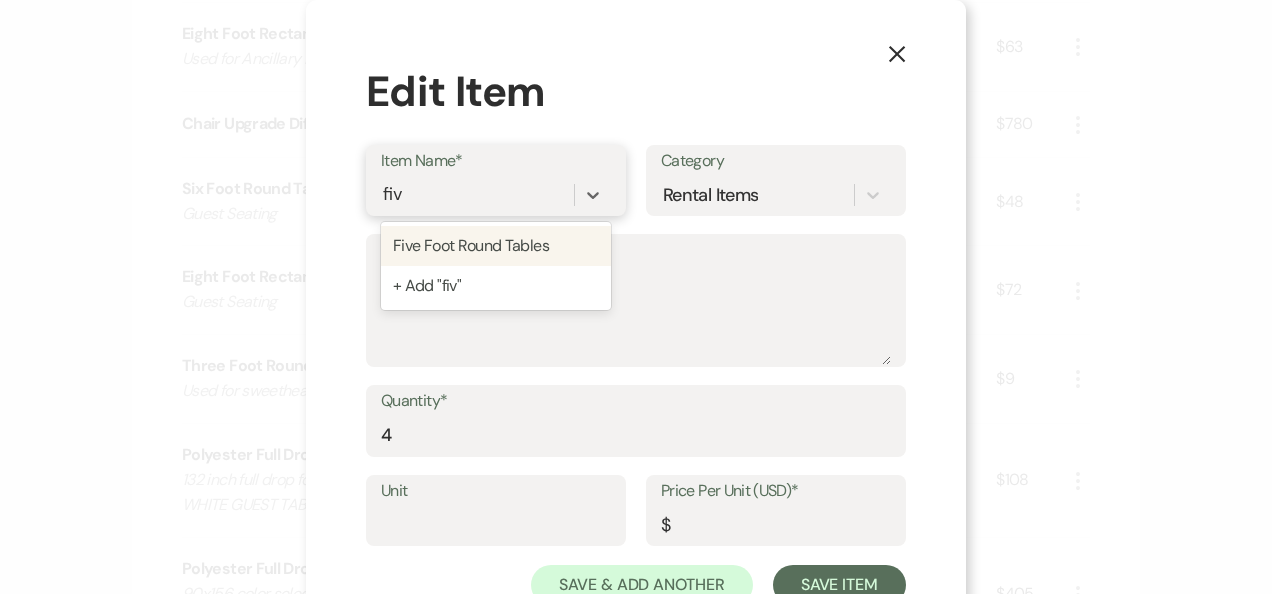 click on "Five Foot Round Tables" at bounding box center [496, 246] 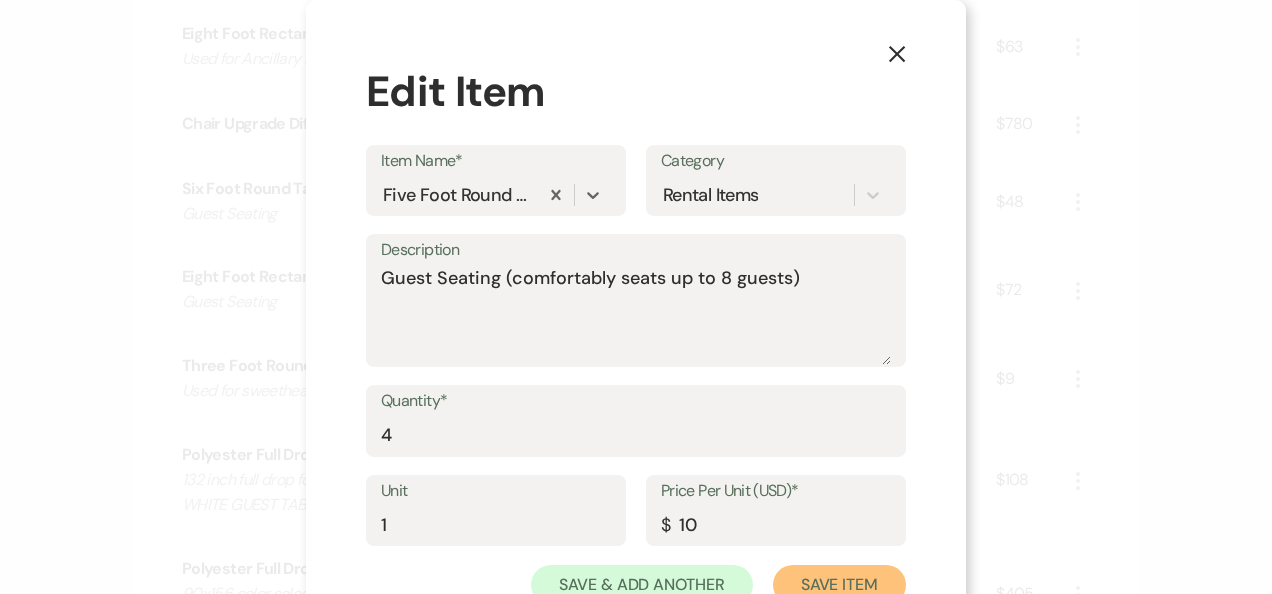 click on "Save Item" at bounding box center (839, 585) 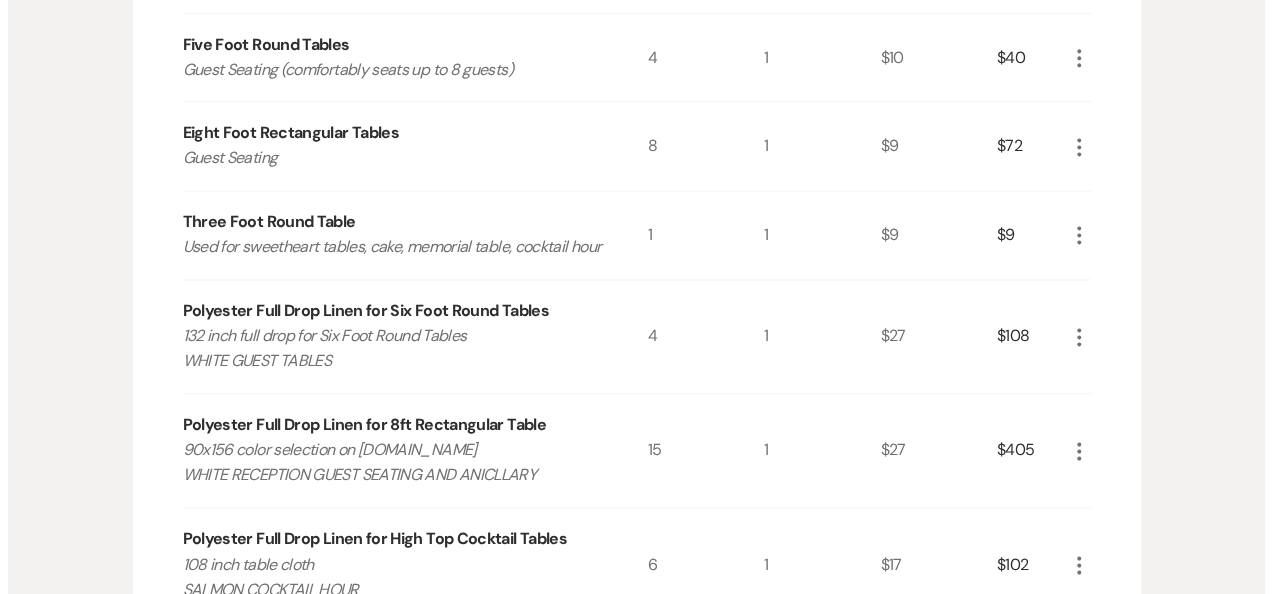 scroll, scrollTop: 1330, scrollLeft: 0, axis: vertical 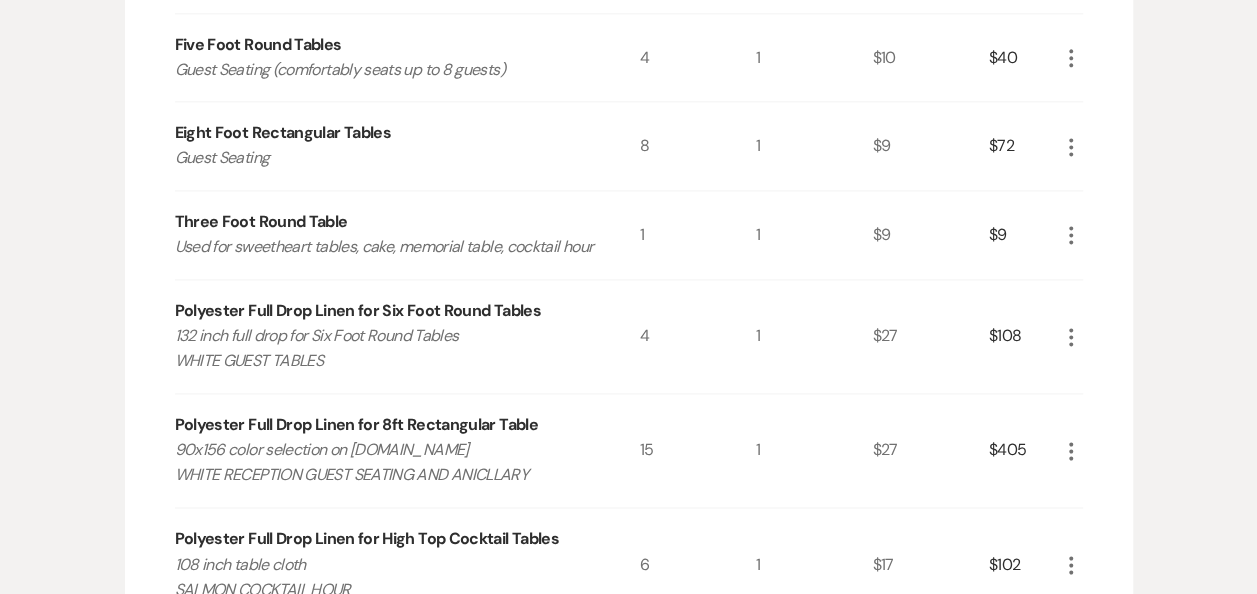 click on "More" 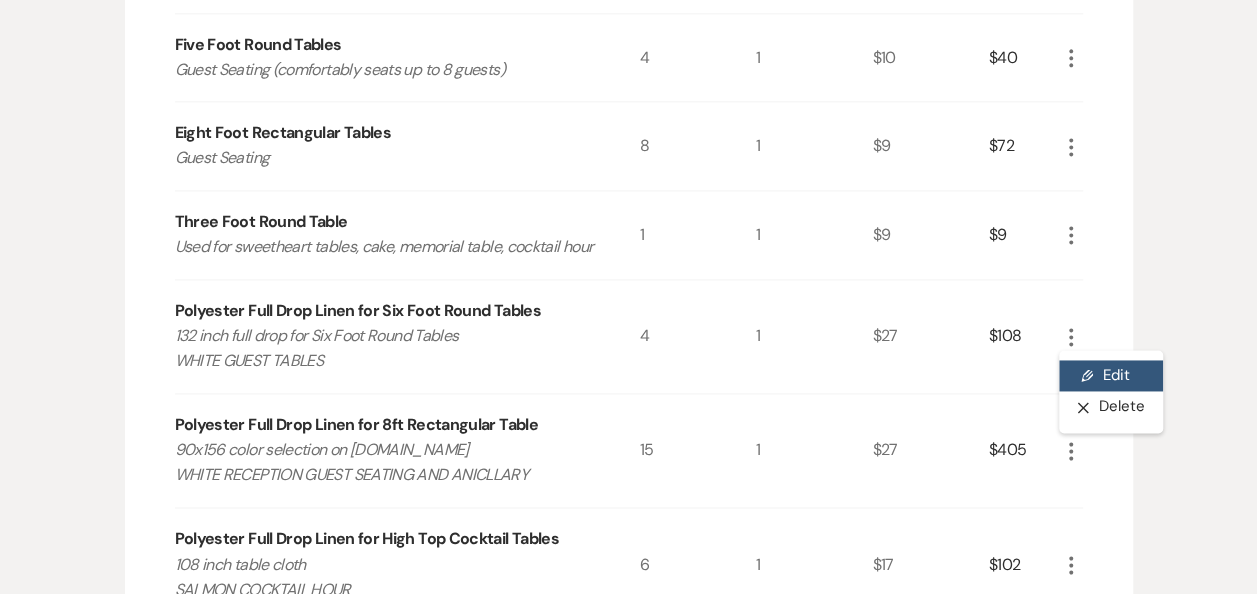 click on "Pencil Edit" at bounding box center [1111, 376] 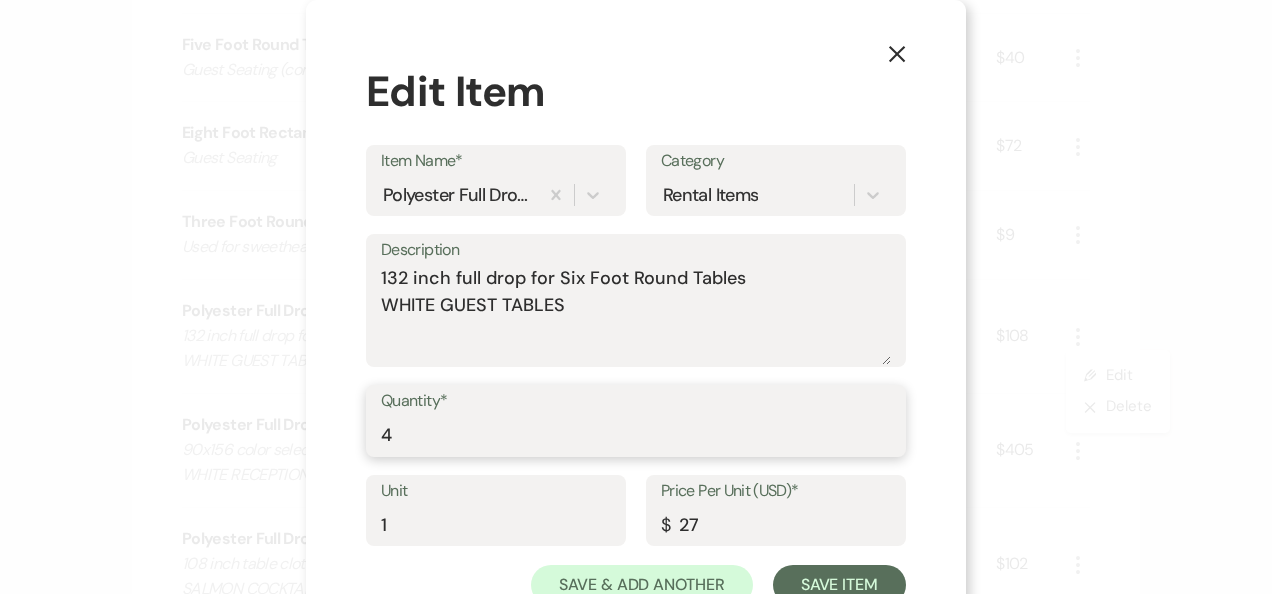 click on "4" at bounding box center (636, 435) 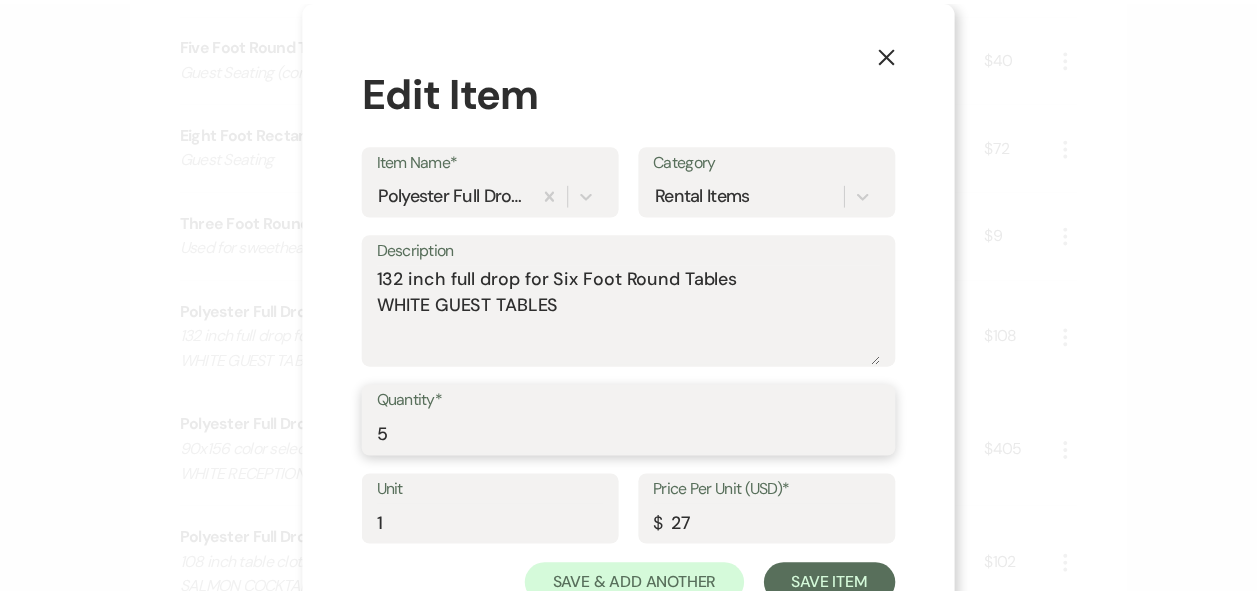 scroll, scrollTop: 70, scrollLeft: 0, axis: vertical 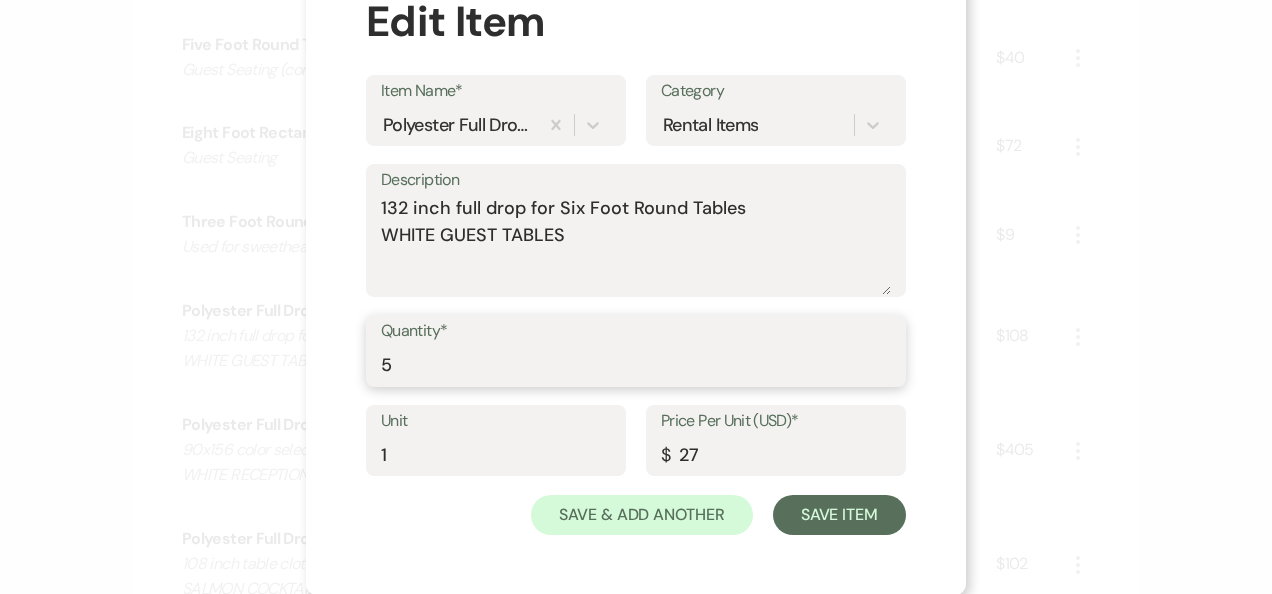 type on "5" 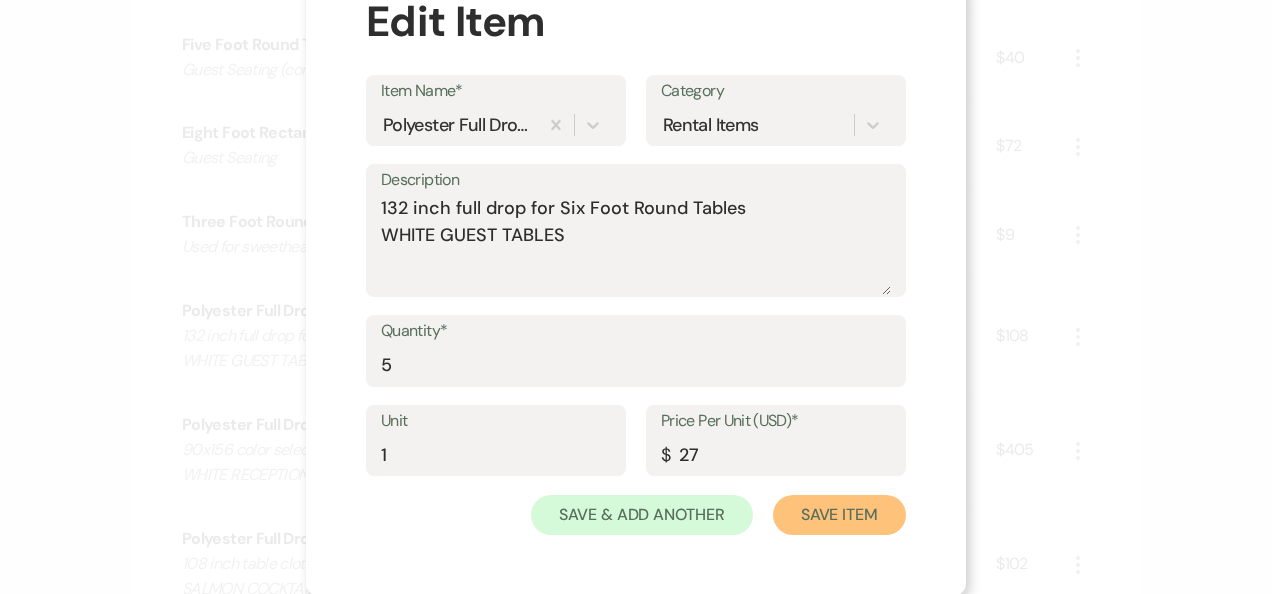 click on "Save Item" at bounding box center [839, 515] 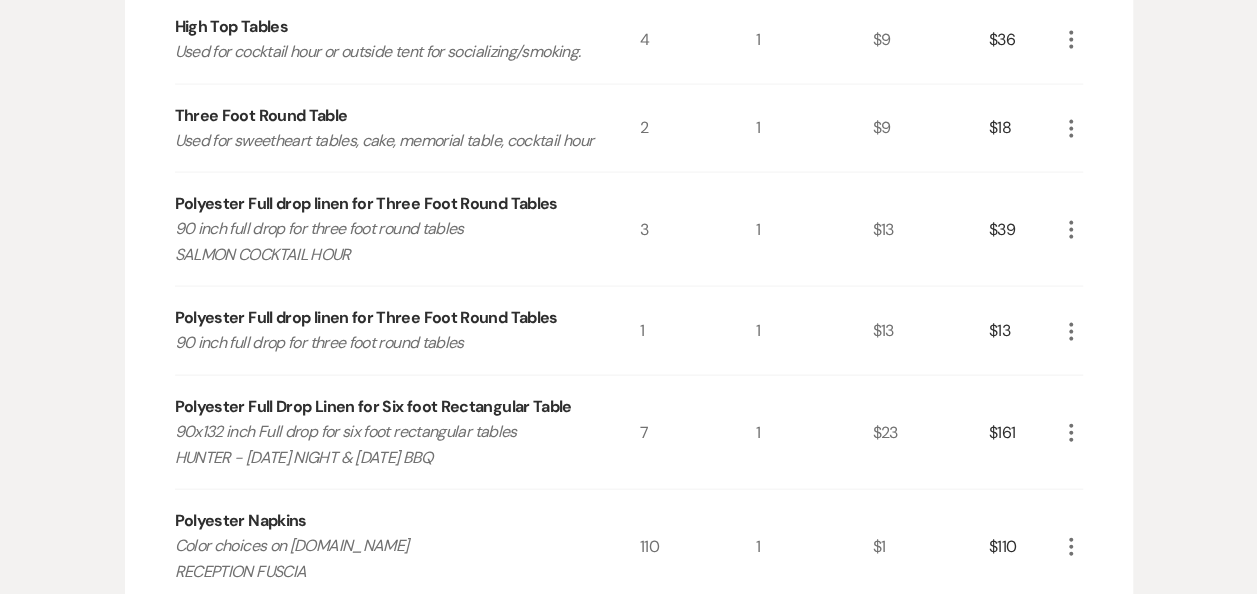 scroll, scrollTop: 1956, scrollLeft: 0, axis: vertical 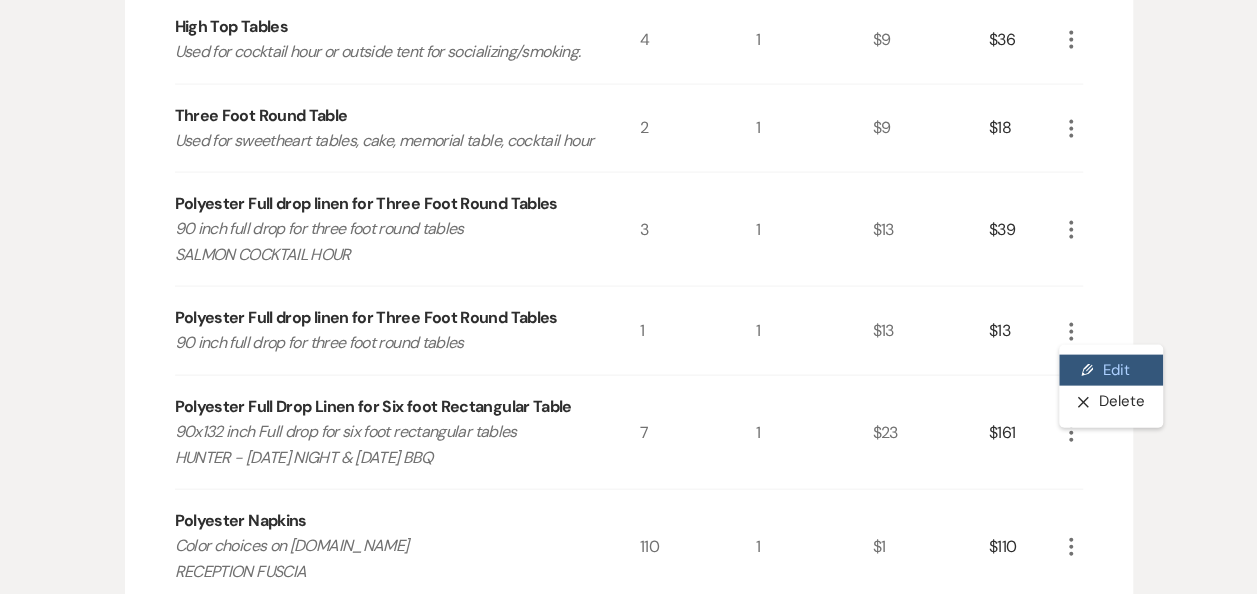 click on "Pencil Edit" at bounding box center (1111, 371) 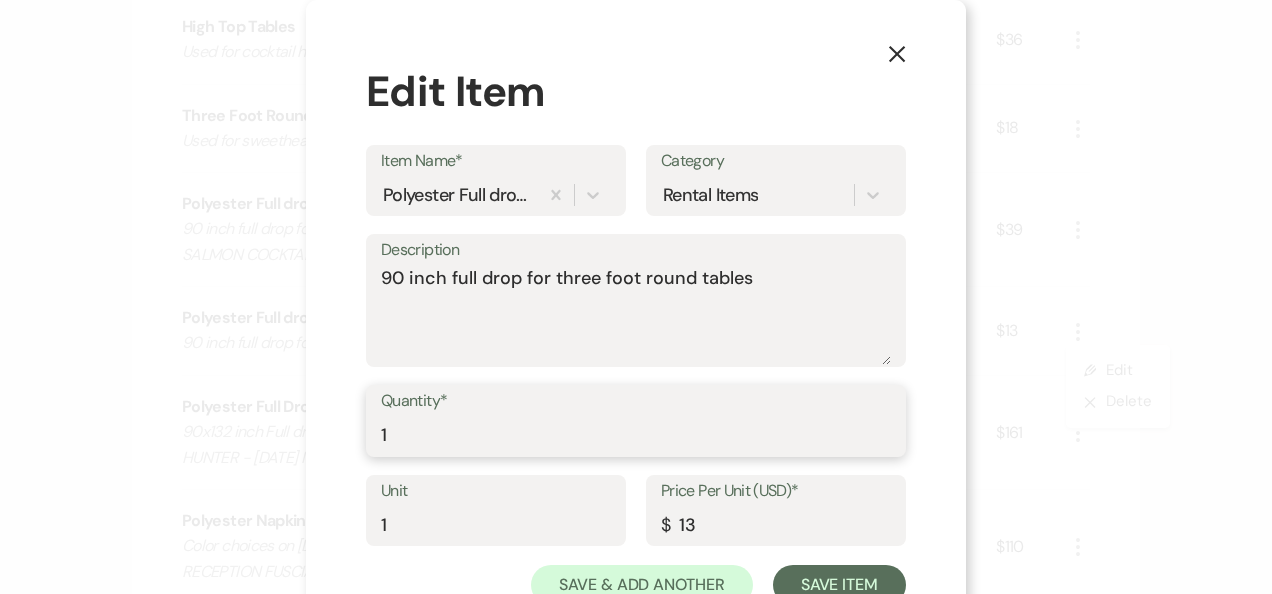 click on "1" at bounding box center (636, 435) 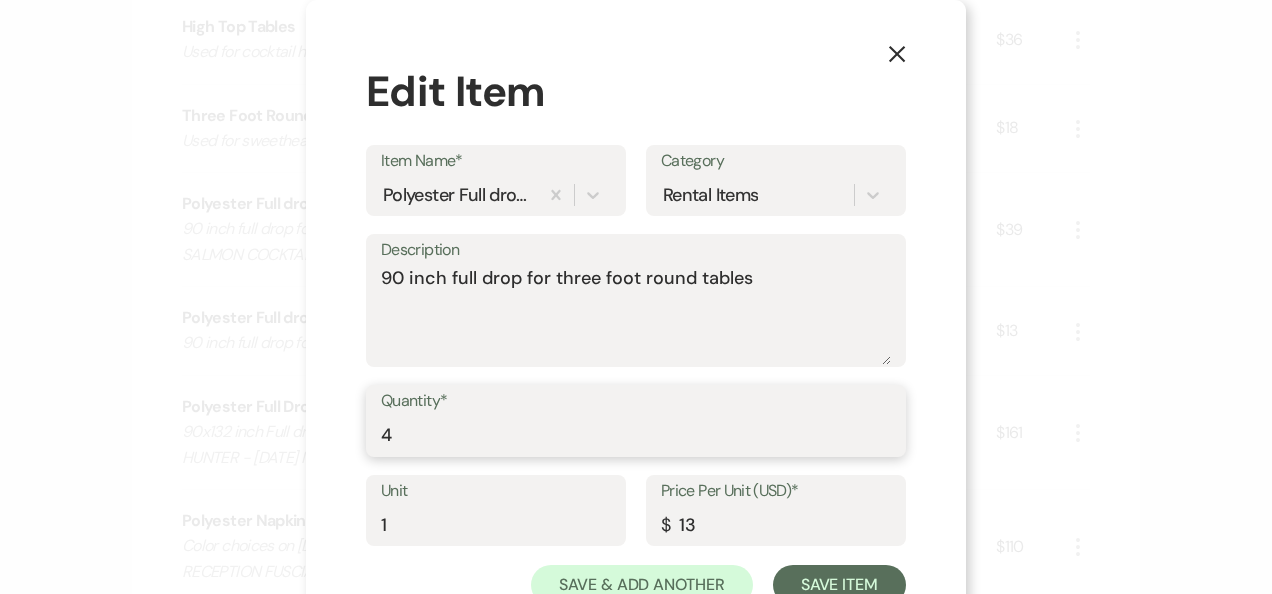 type on "4" 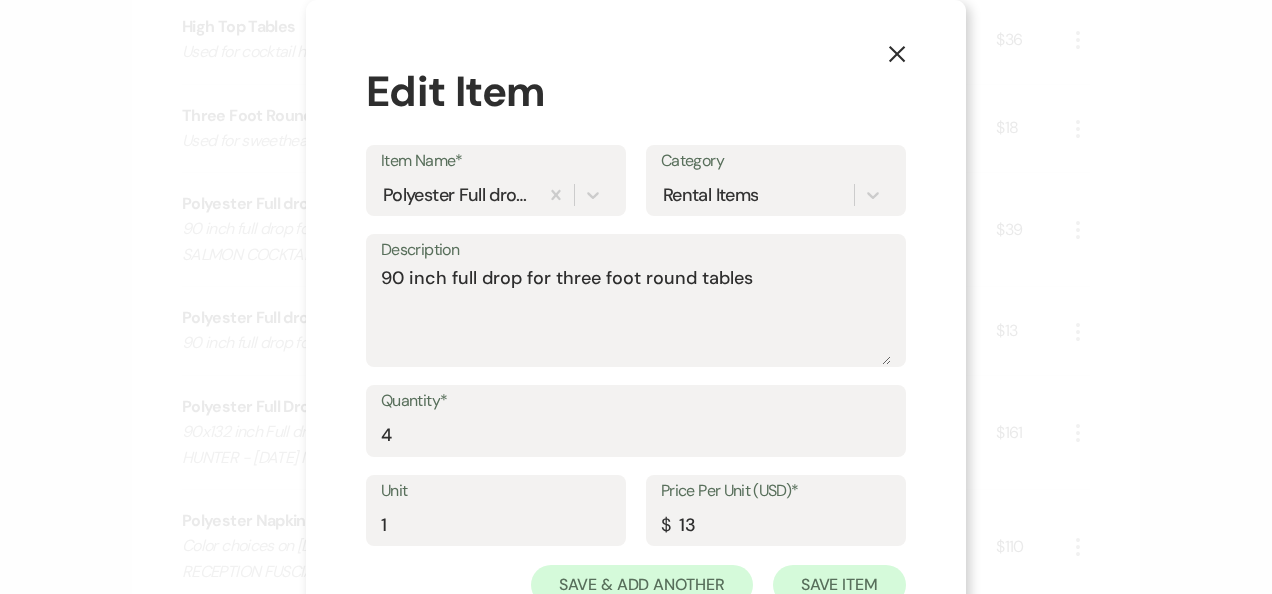 click on "Save Item" at bounding box center [839, 585] 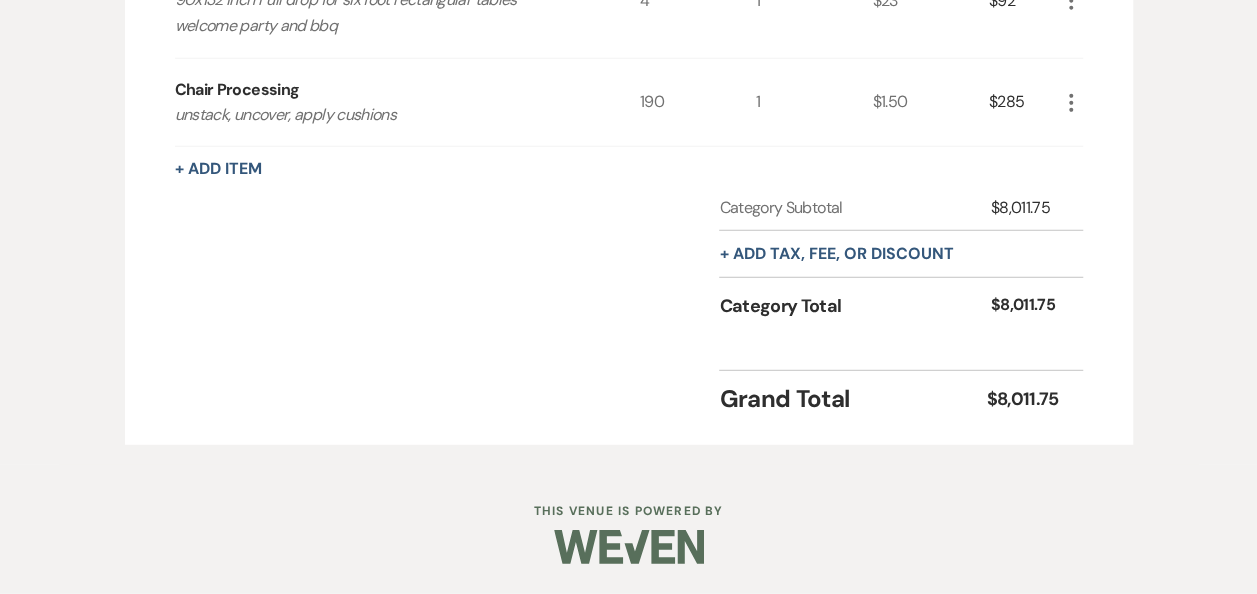 scroll, scrollTop: 2658, scrollLeft: 0, axis: vertical 